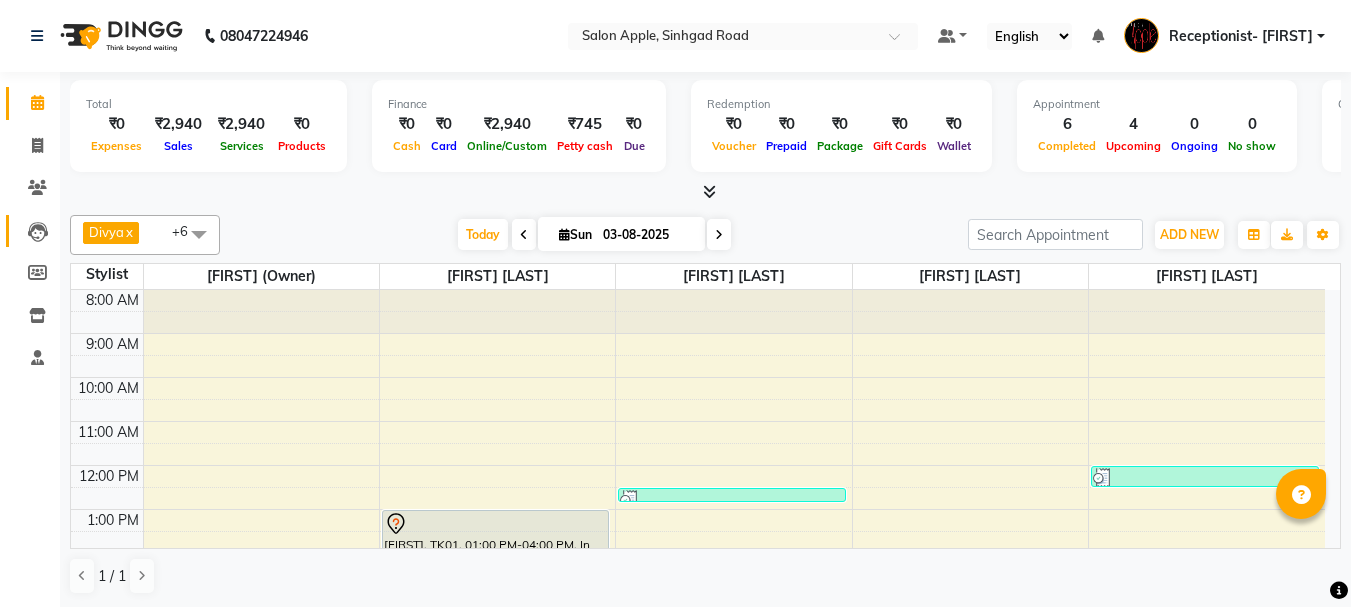 scroll, scrollTop: 0, scrollLeft: 0, axis: both 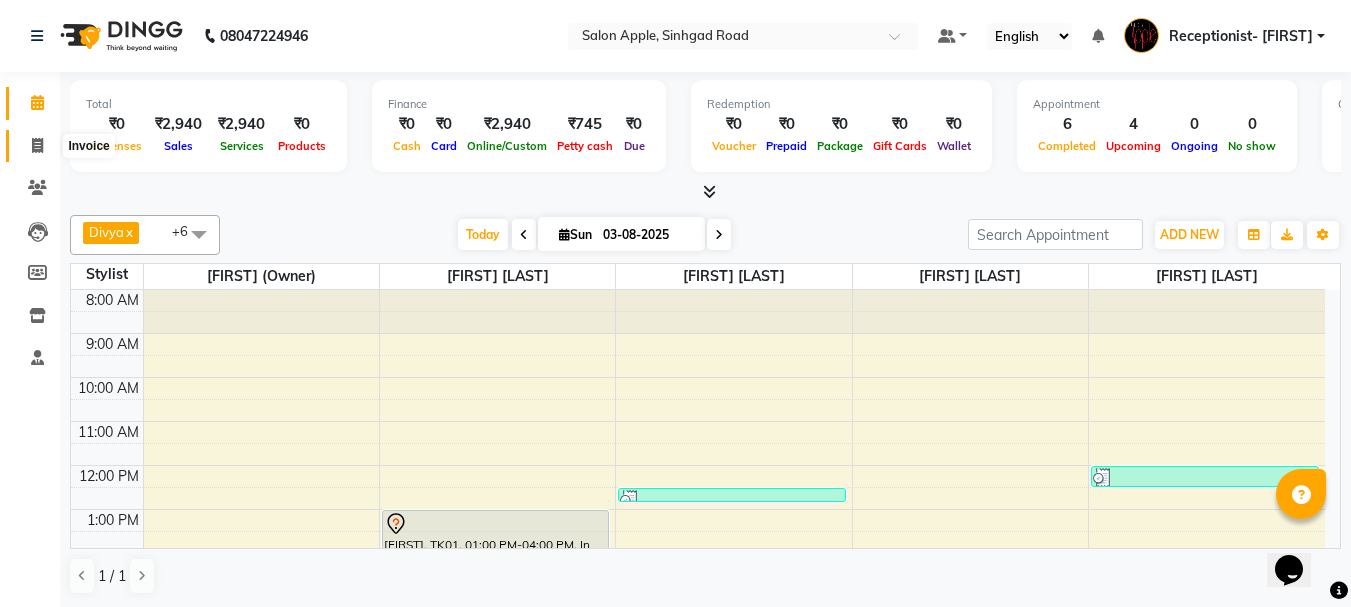 click 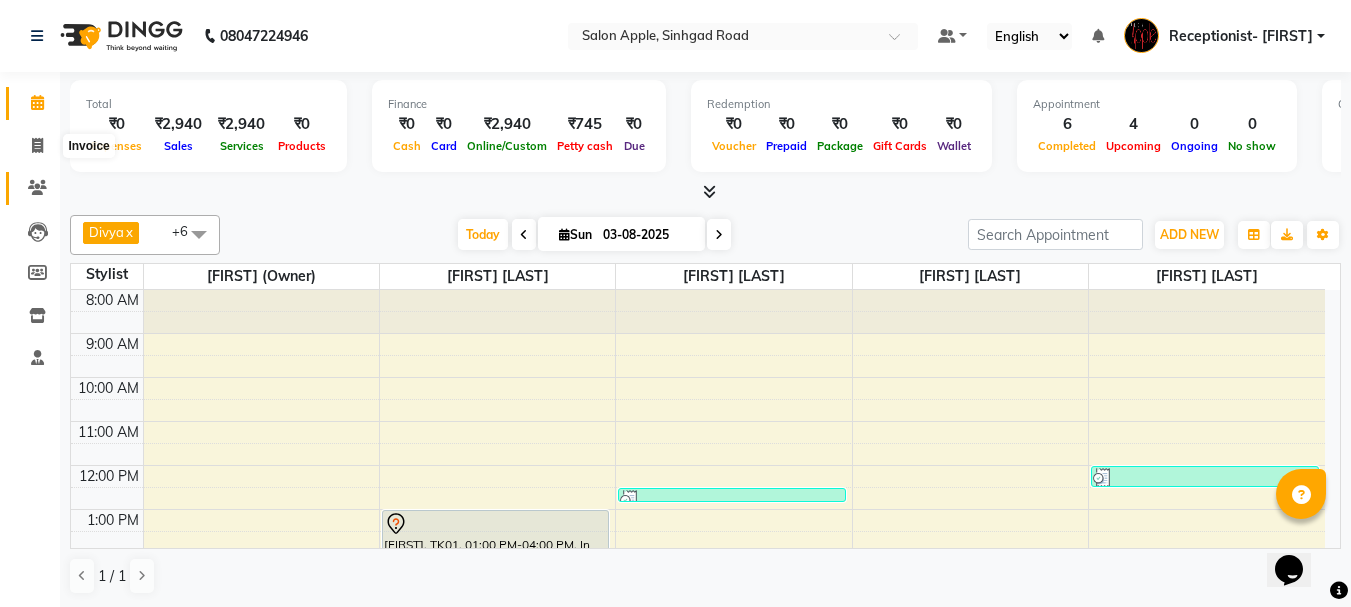 select on "645" 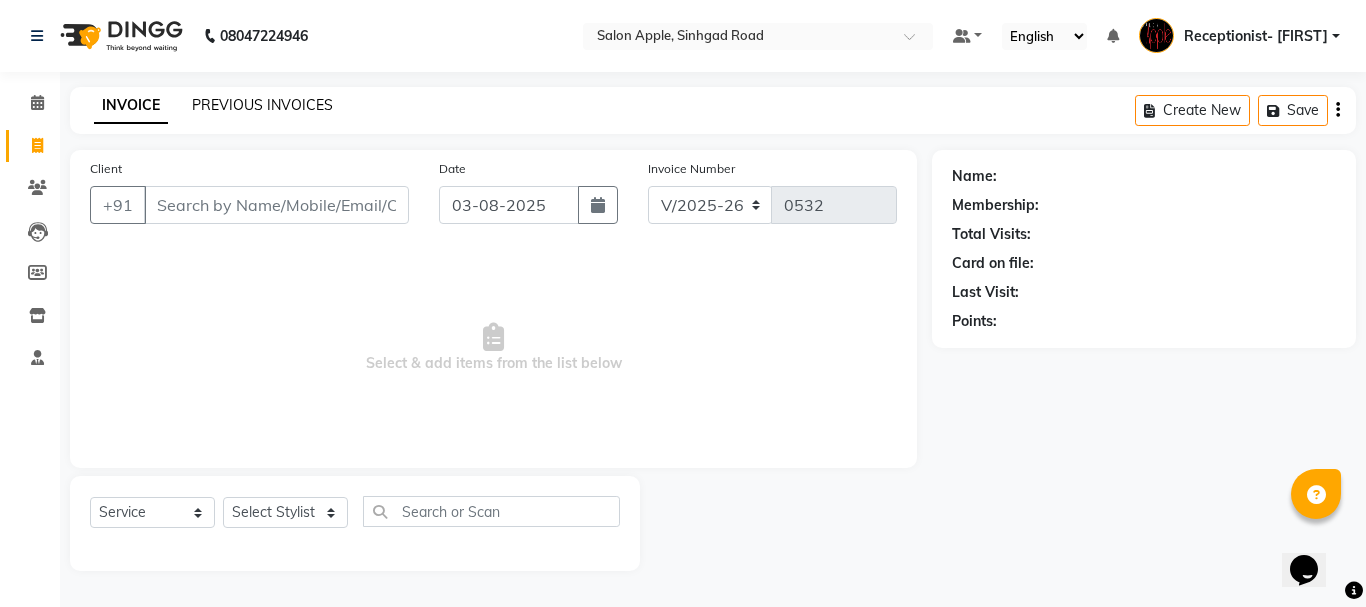 click on "PREVIOUS INVOICES" 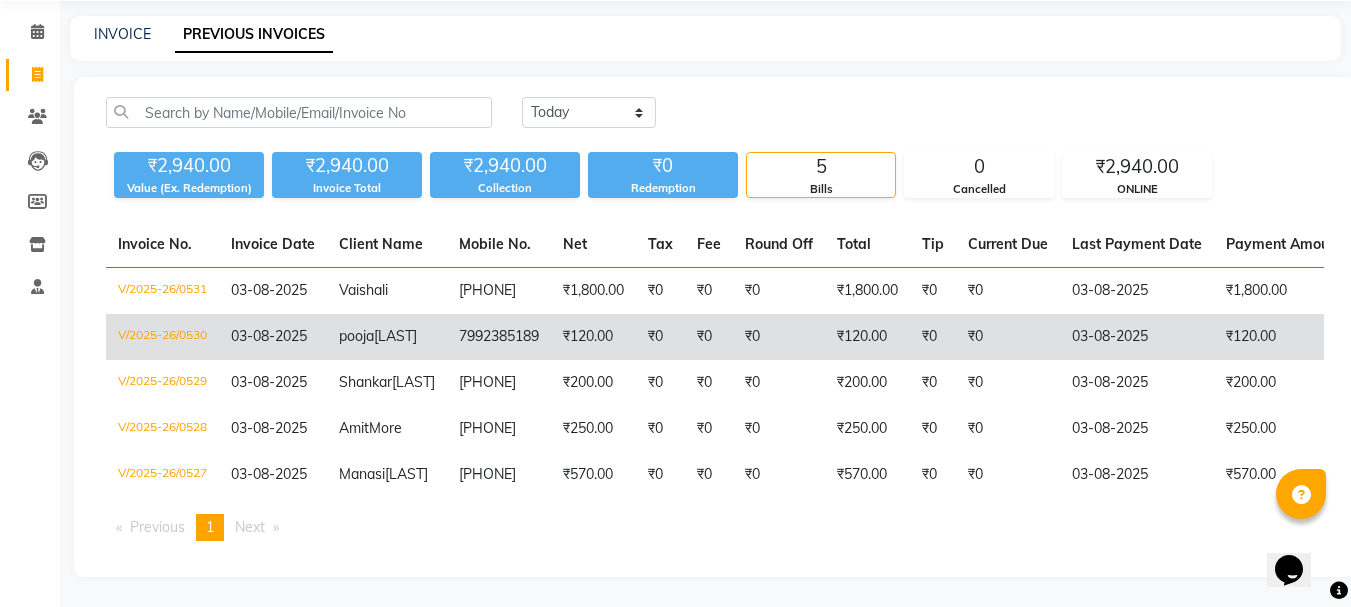 scroll, scrollTop: 126, scrollLeft: 0, axis: vertical 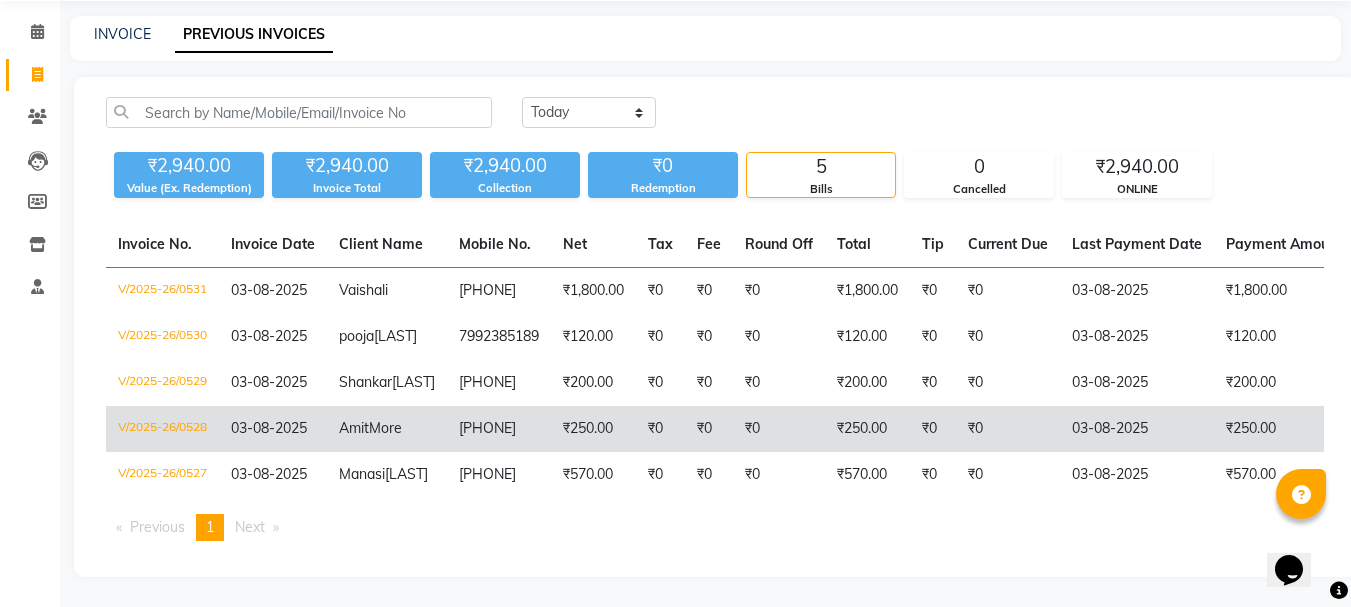 click on "₹0" 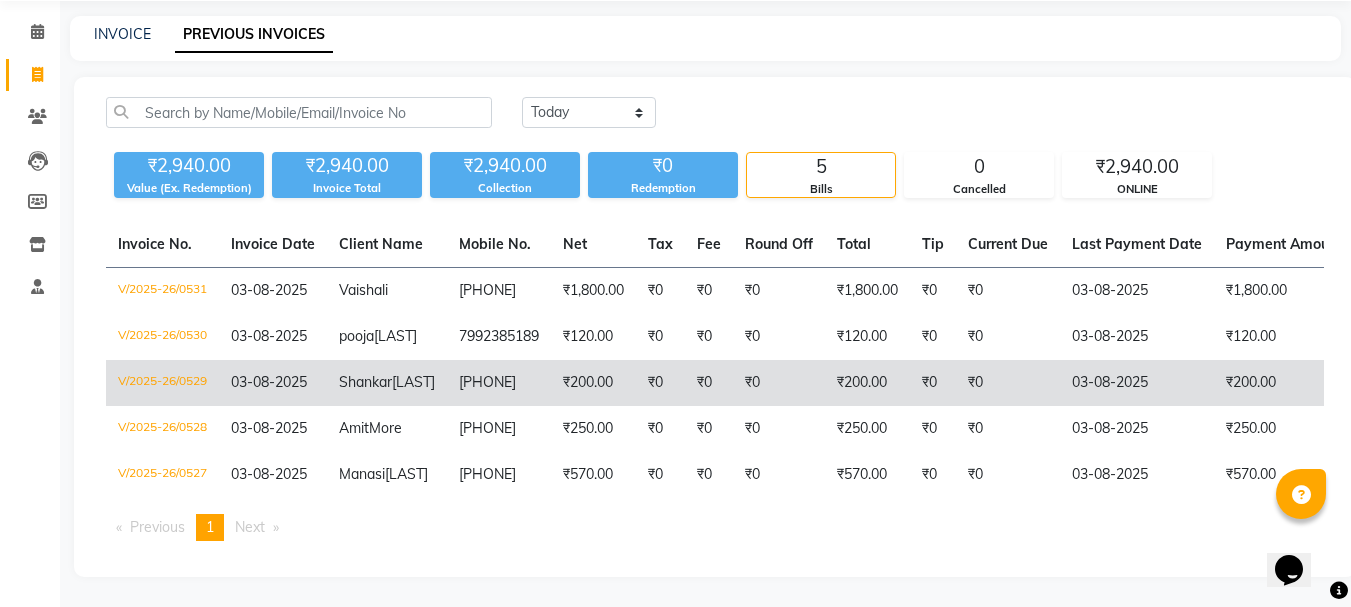 click on "₹0" 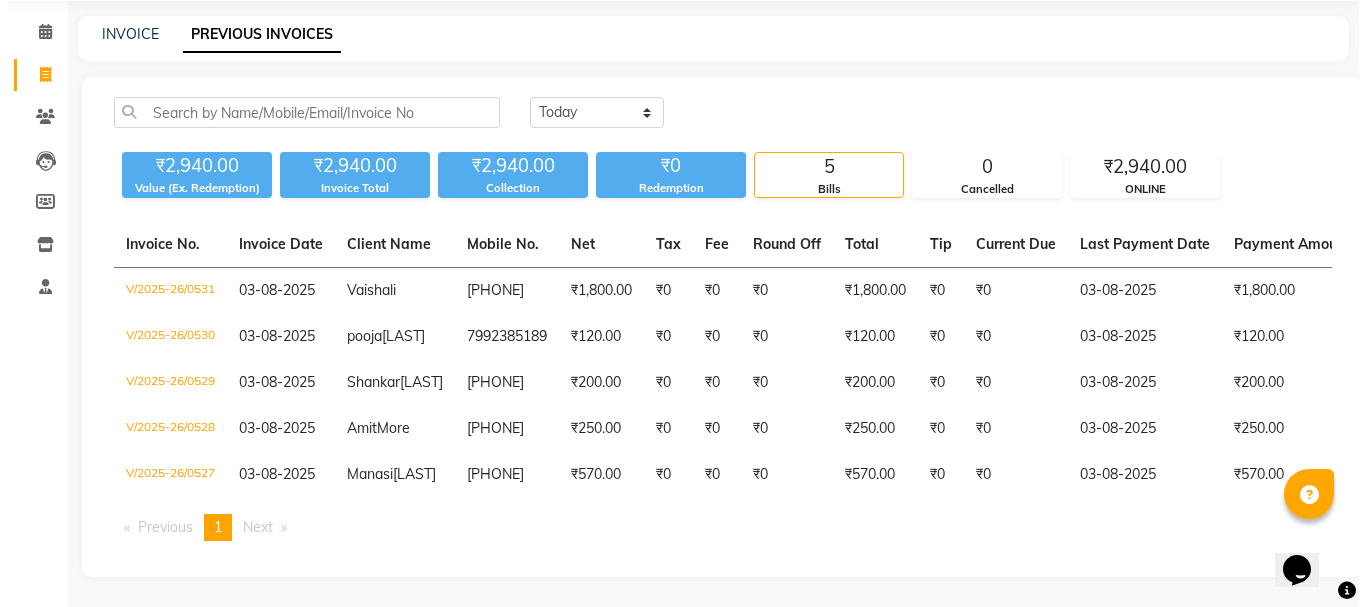 scroll, scrollTop: 0, scrollLeft: 0, axis: both 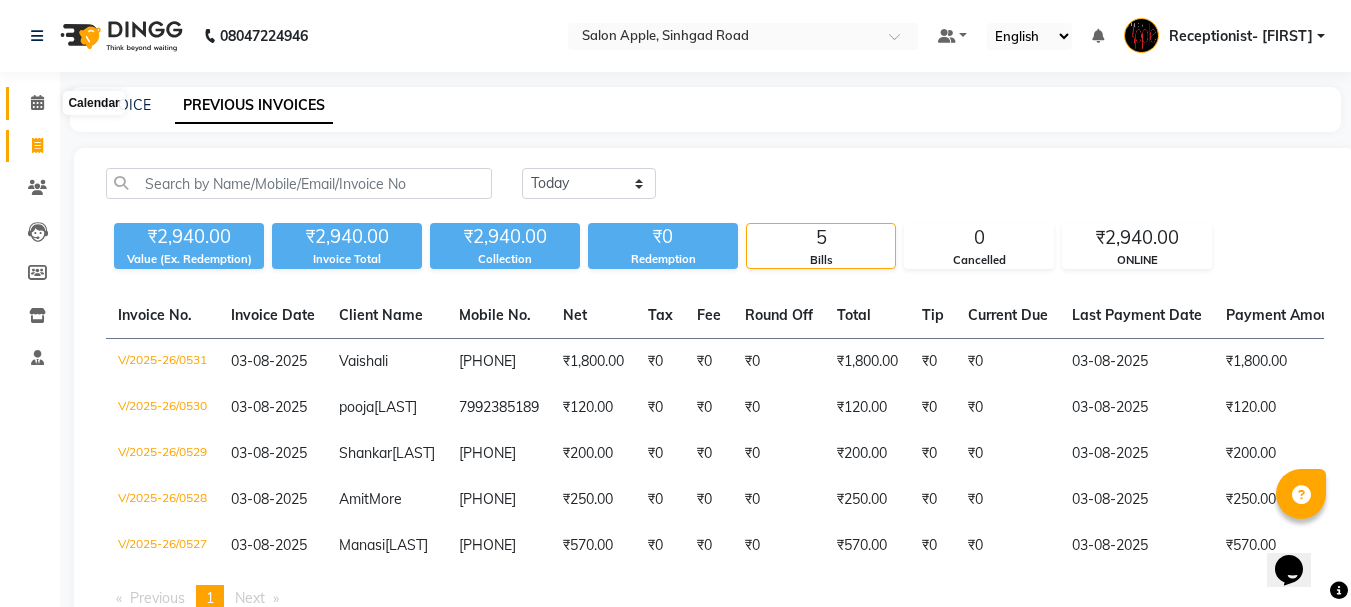 click 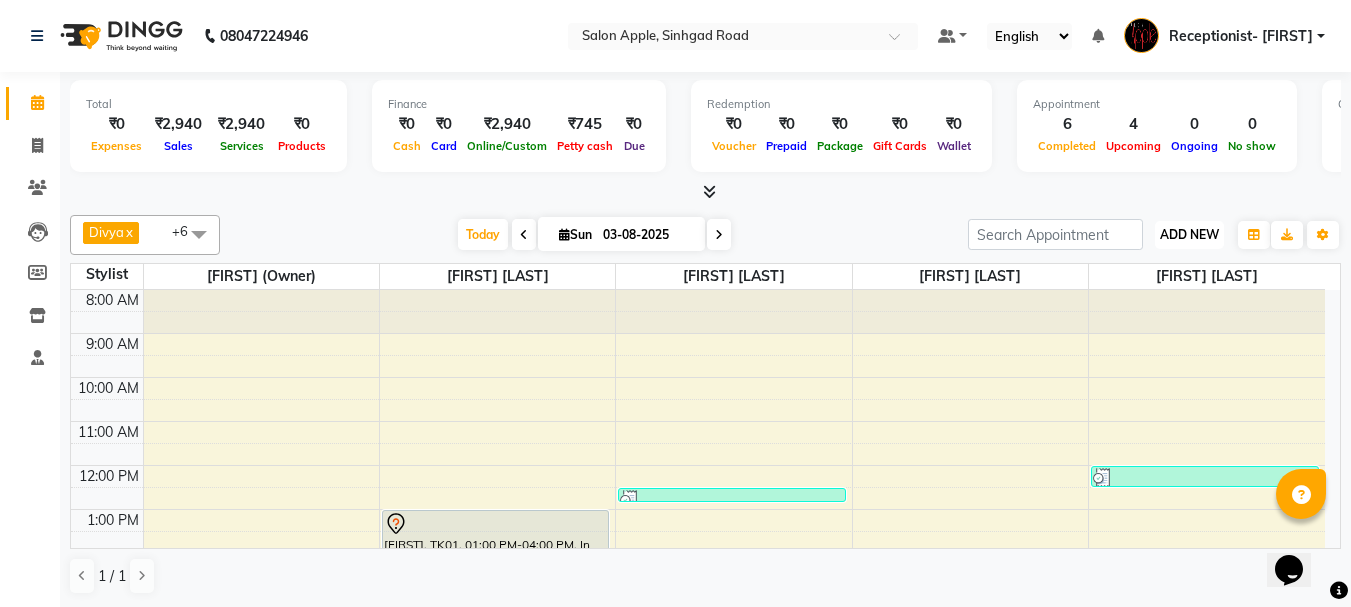 click on "ADD NEW" at bounding box center [1189, 234] 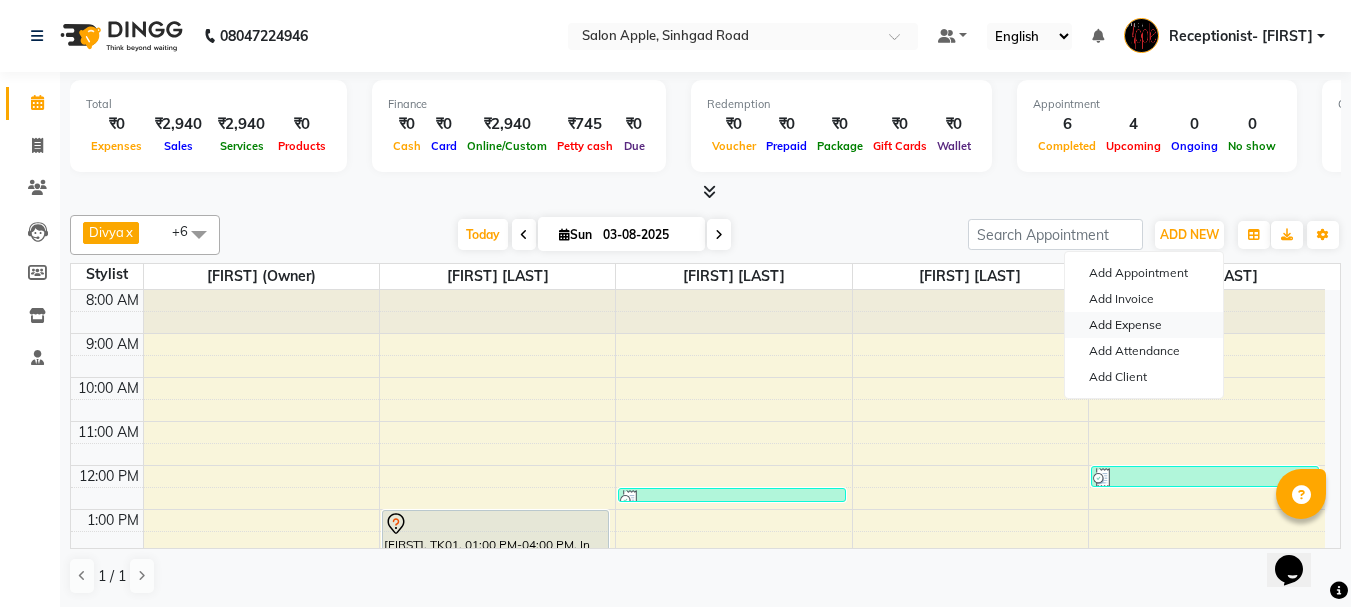 click on "Add Expense" at bounding box center (1144, 325) 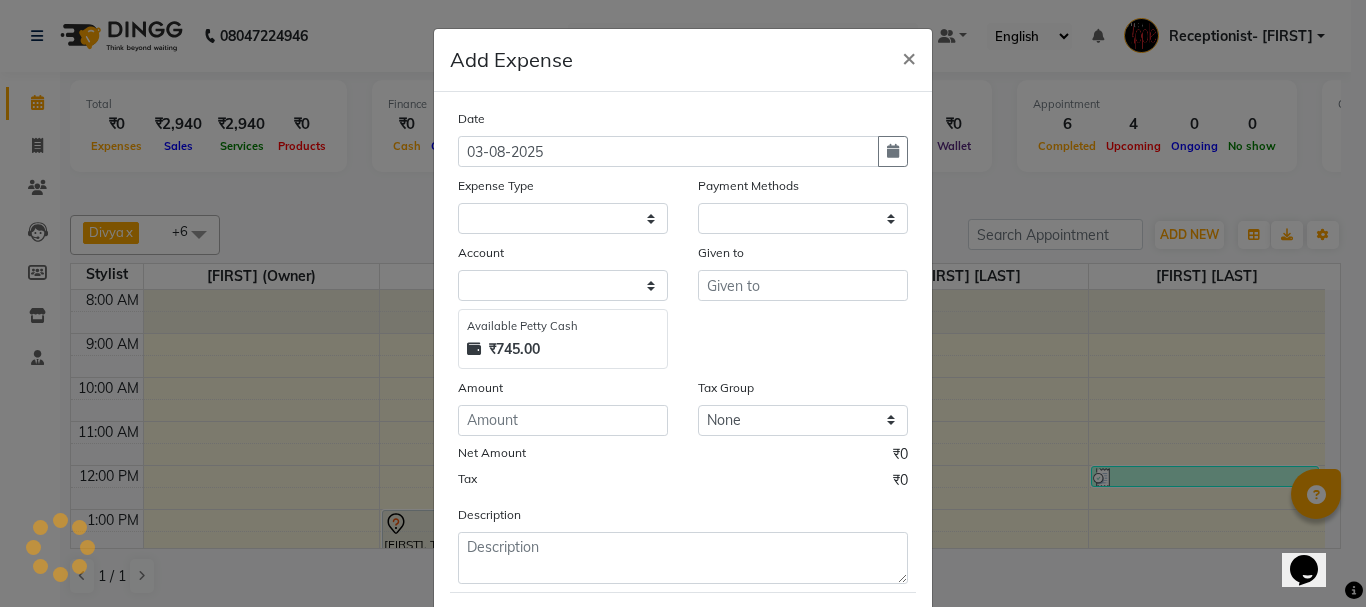 select on "1" 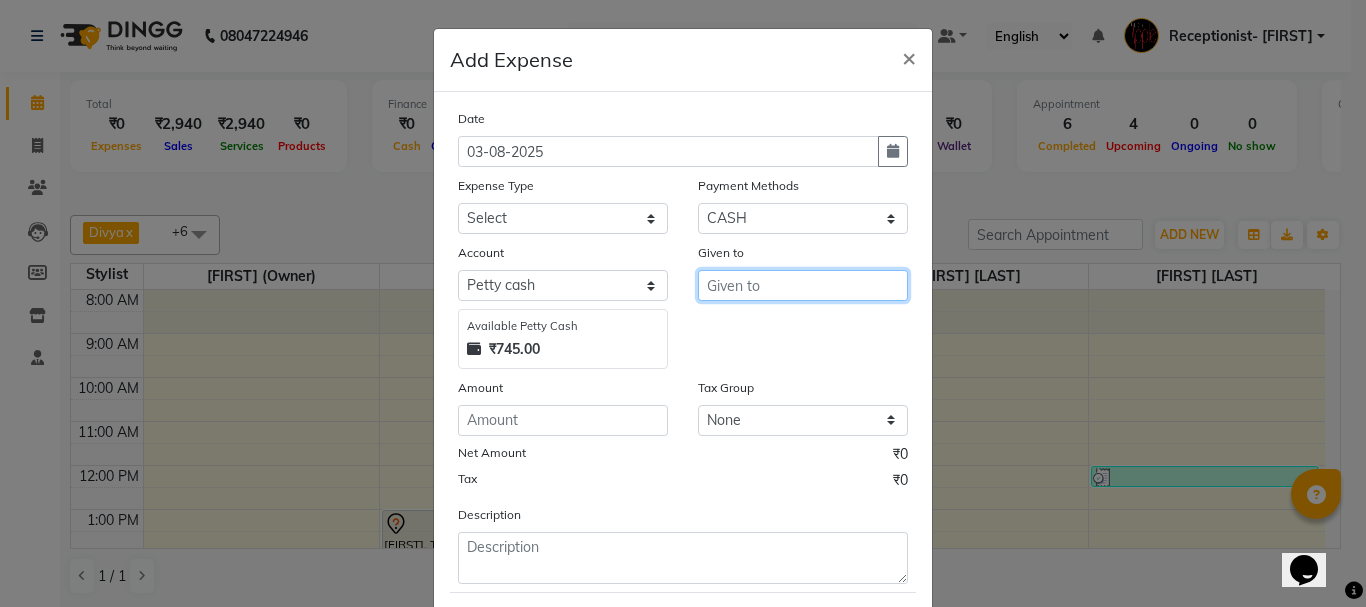 click at bounding box center (803, 285) 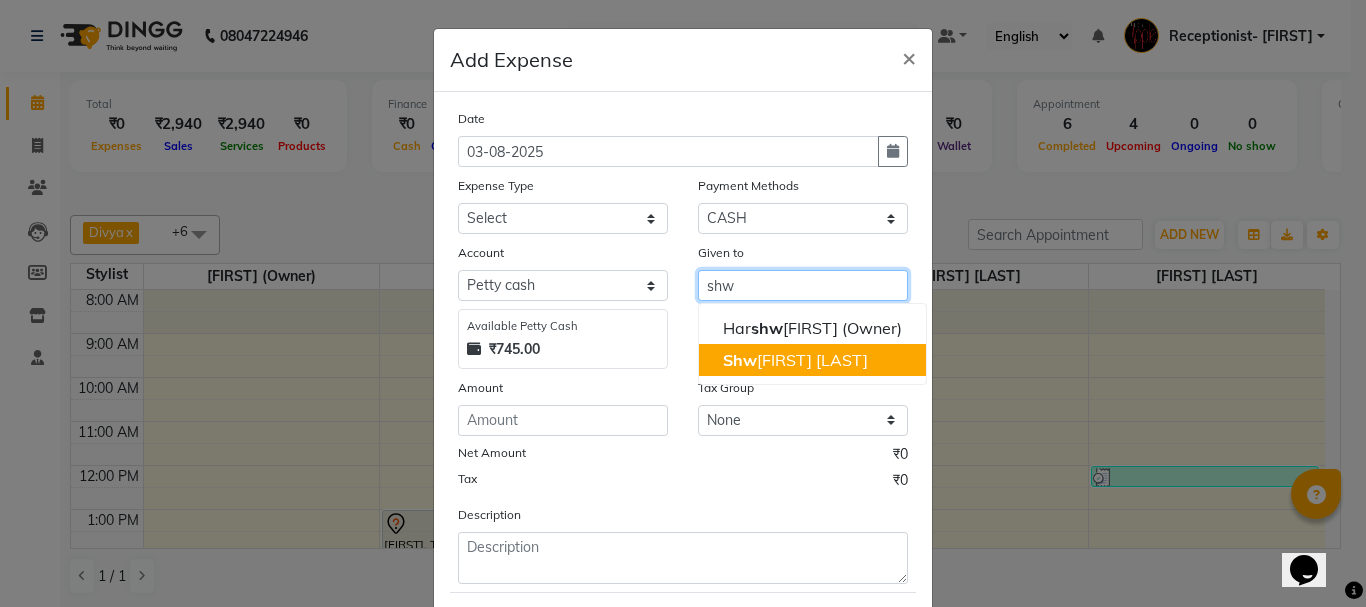 drag, startPoint x: 766, startPoint y: 357, endPoint x: 719, endPoint y: 303, distance: 71.5891 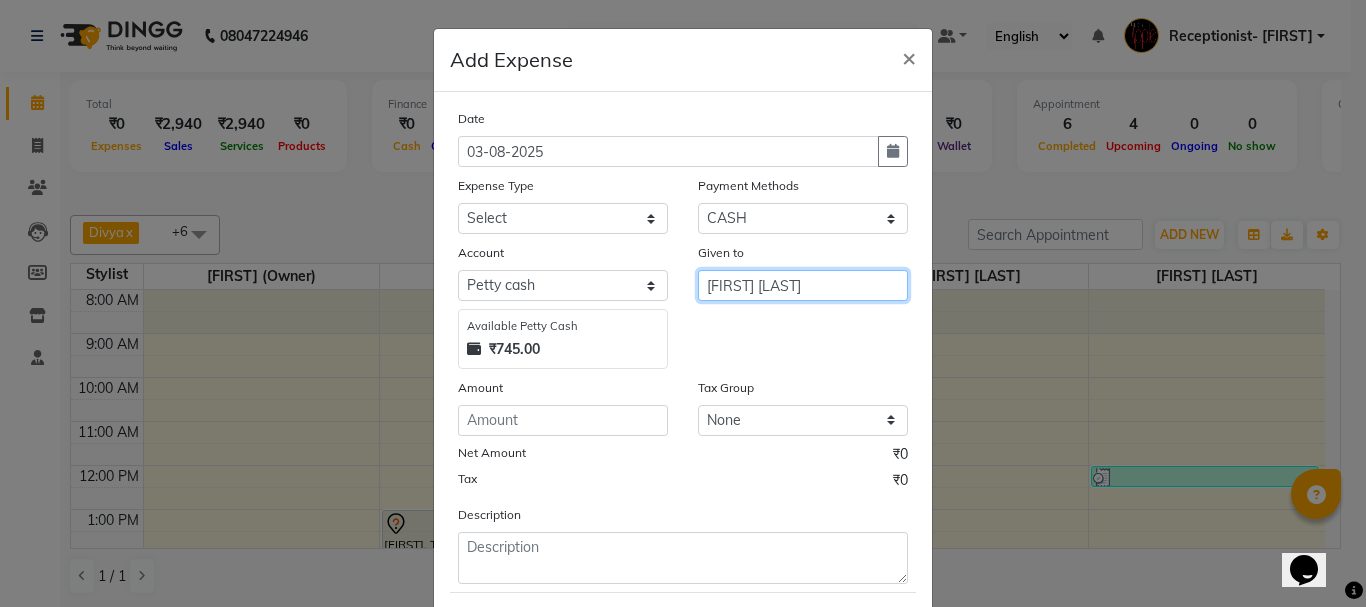 type on "[FIRST] [LAST]" 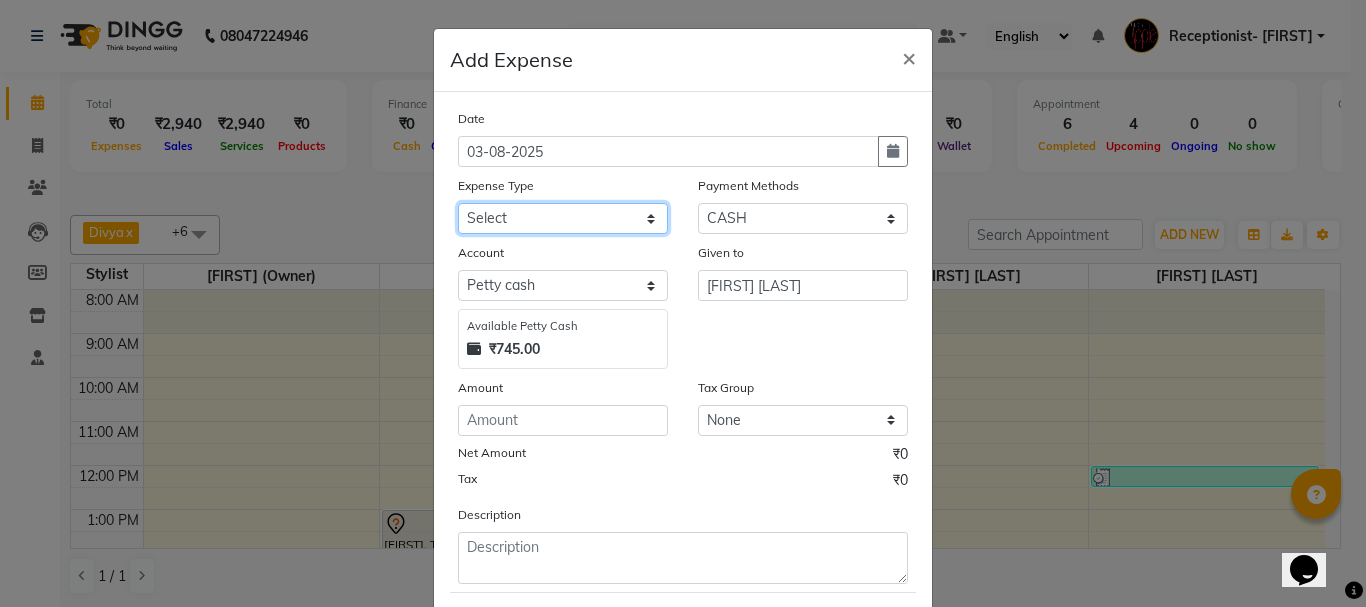click on "Select CASH HANDED OVER TO OWNER client refund Client Snacks Donation Electricity bill Equipment Flower bill Groceries House keeping material Internet bill Laundry Maintenance Marketing milk Milk Mobile bill Other Pantry Product Rent Royalty Staff advance salary Staff incentive Staff incentive staff salary Staff Snacks Staff Travel Tea & Refreshment Tip water bill" 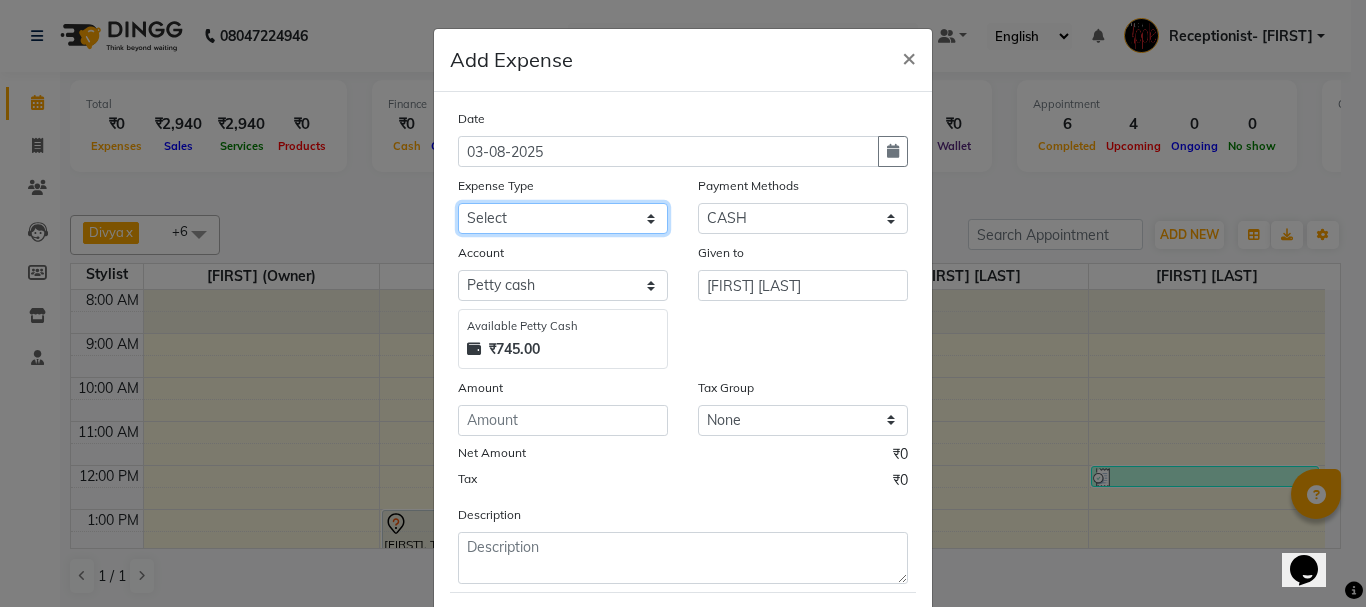 select on "20978" 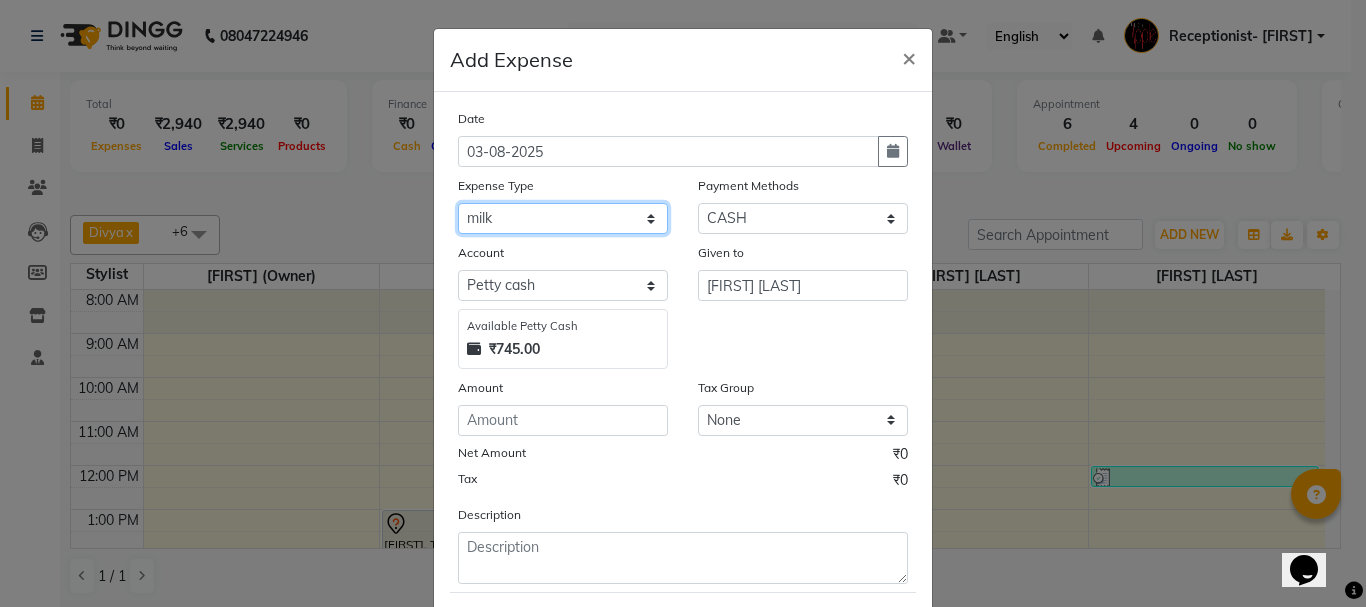 click on "Select CASH HANDED OVER TO OWNER client refund Client Snacks Donation Electricity bill Equipment Flower bill Groceries House keeping material Internet bill Laundry Maintenance Marketing milk Milk Mobile bill Other Pantry Product Rent Royalty Staff advance salary Staff incentive Staff incentive staff salary Staff Snacks Staff Travel Tea & Refreshment Tip water bill" 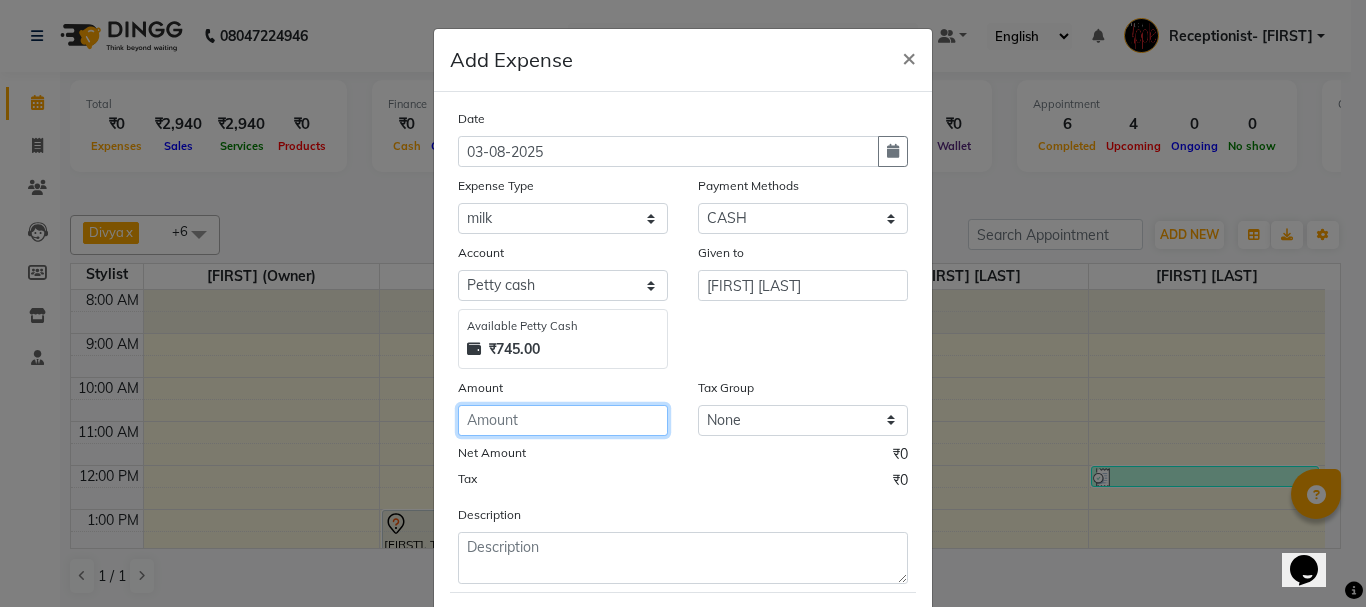 click 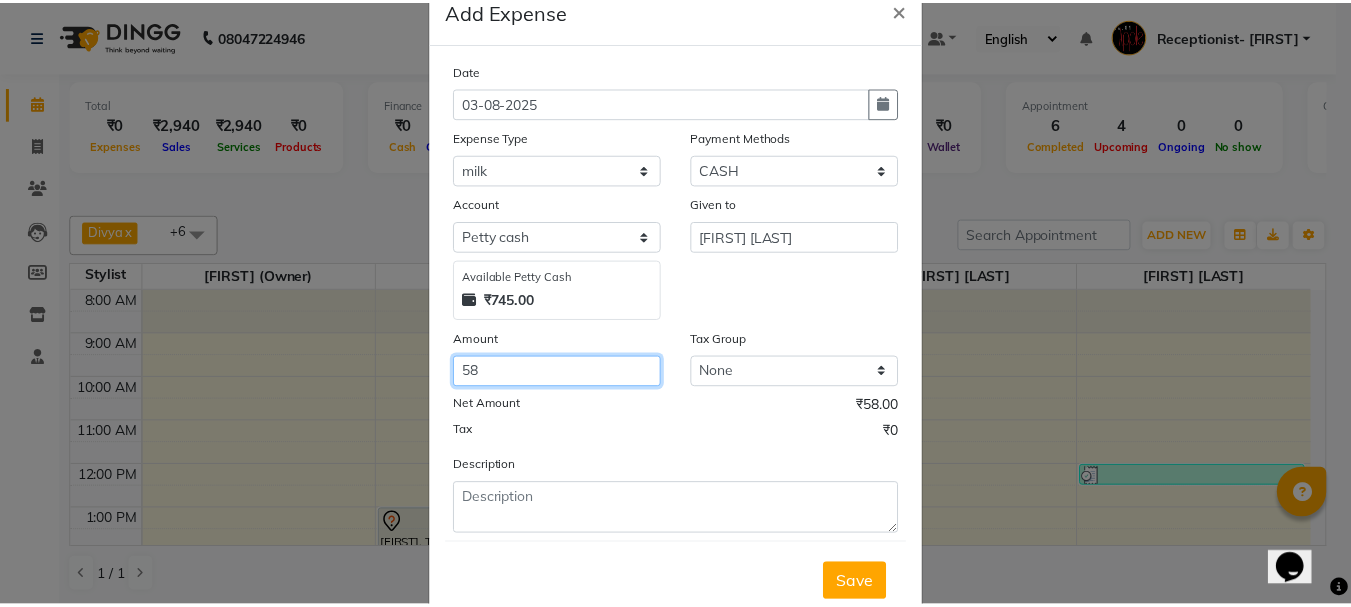 scroll, scrollTop: 109, scrollLeft: 0, axis: vertical 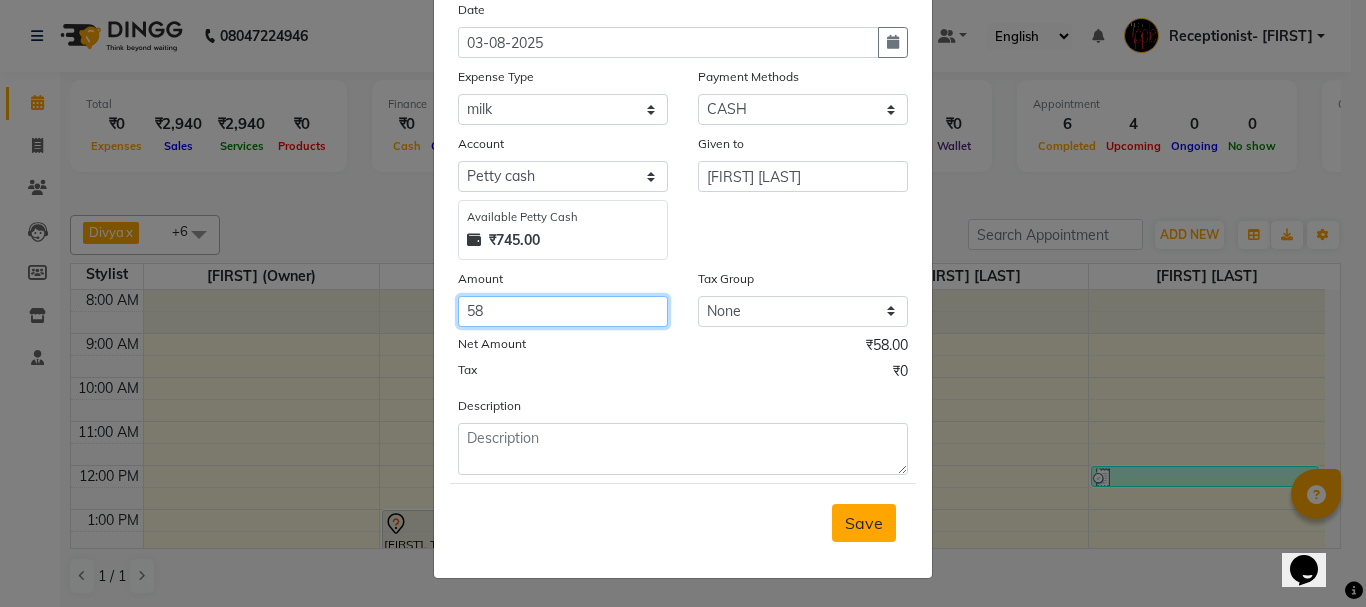 type on "58" 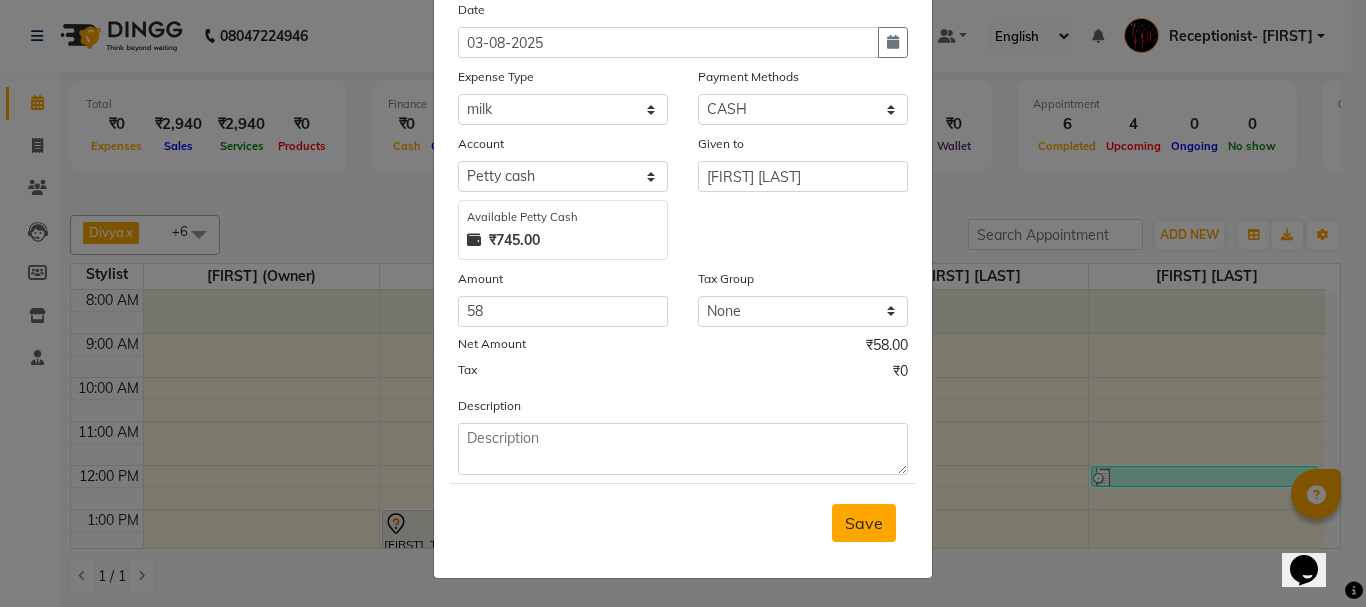 click on "Save" at bounding box center [864, 523] 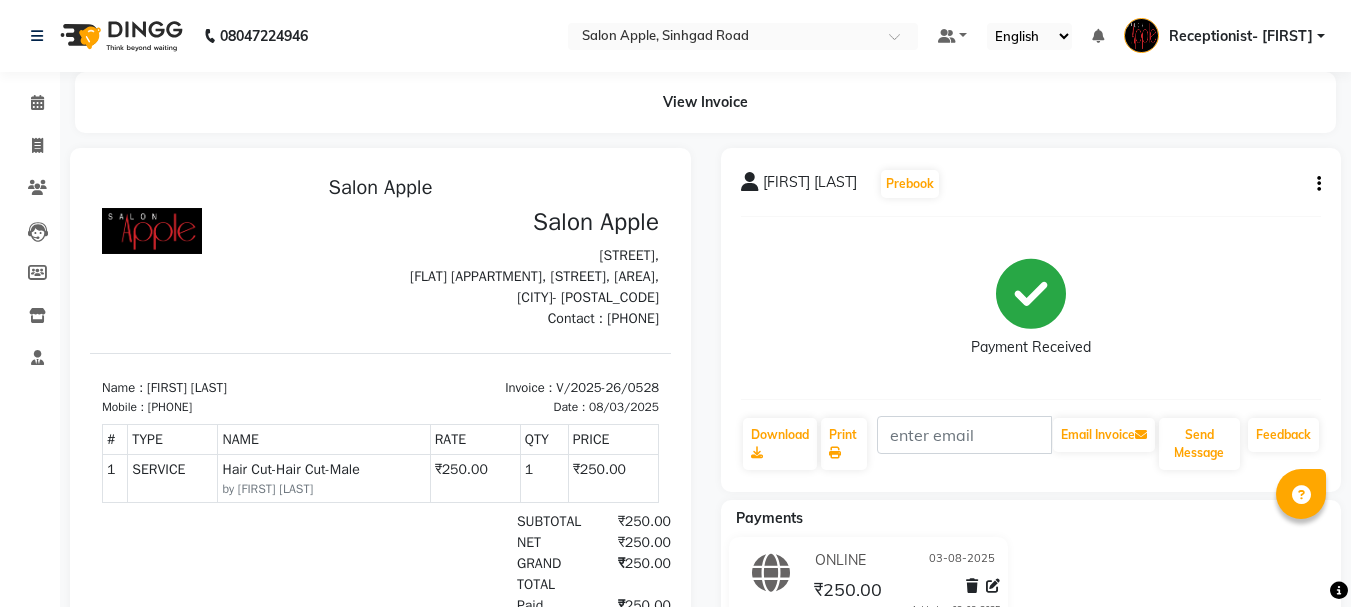 scroll, scrollTop: 0, scrollLeft: 0, axis: both 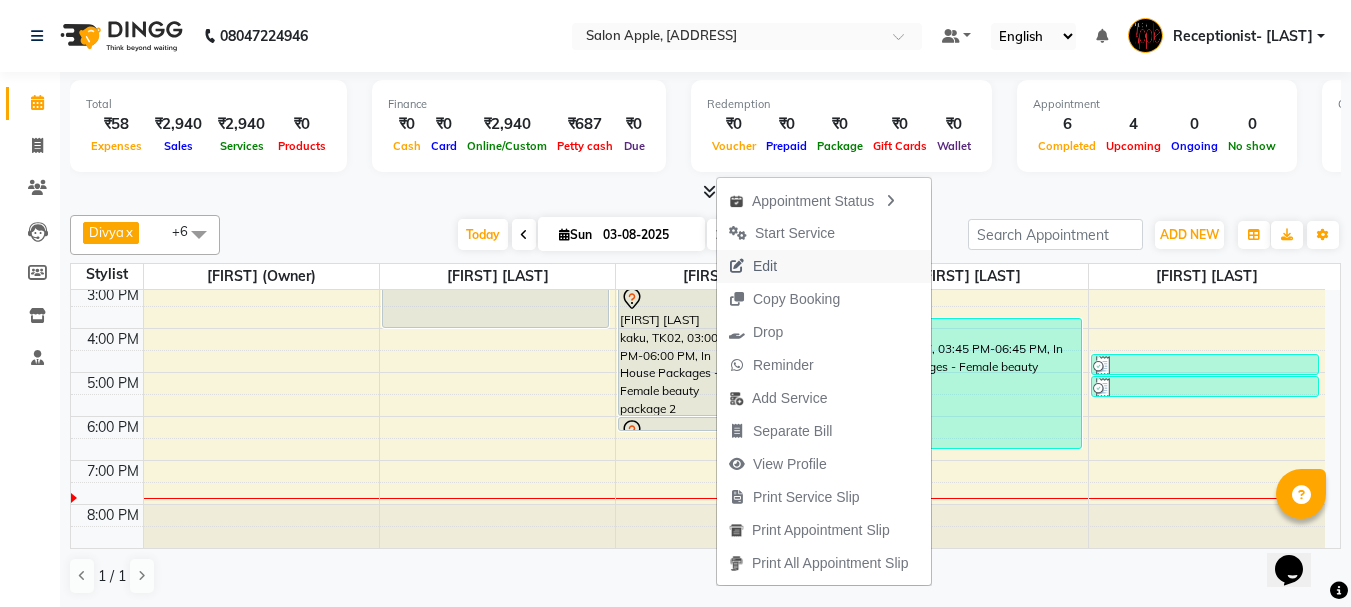 click on "Edit" at bounding box center [765, 266] 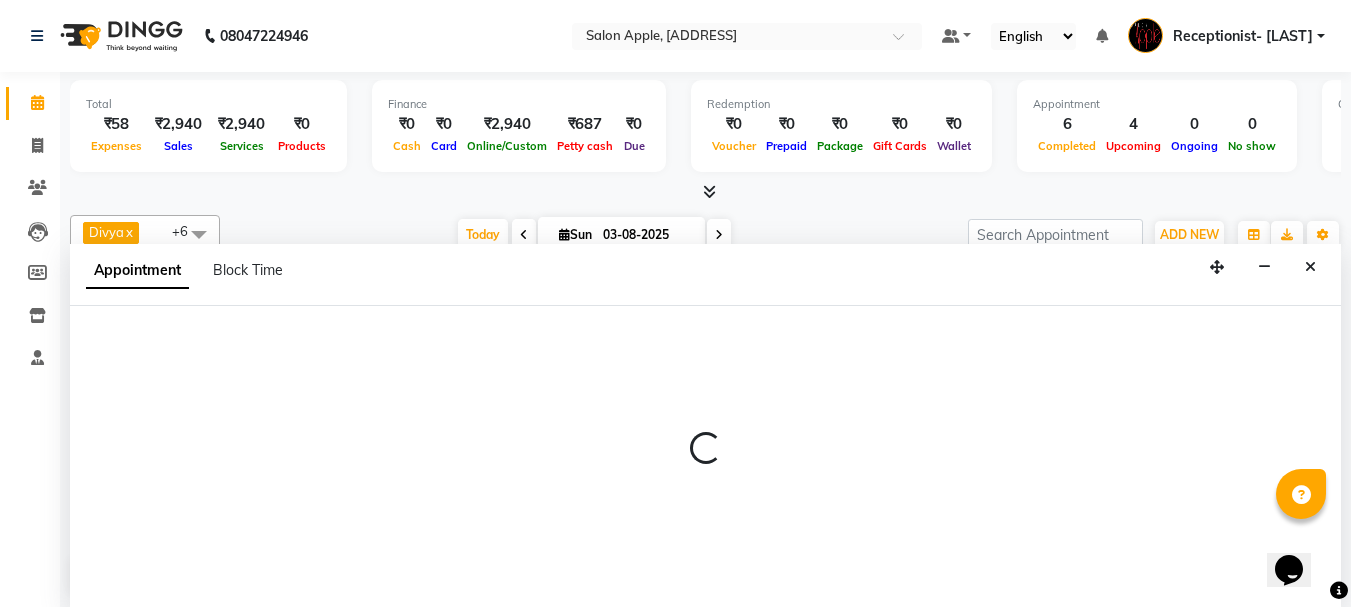 scroll, scrollTop: 1, scrollLeft: 0, axis: vertical 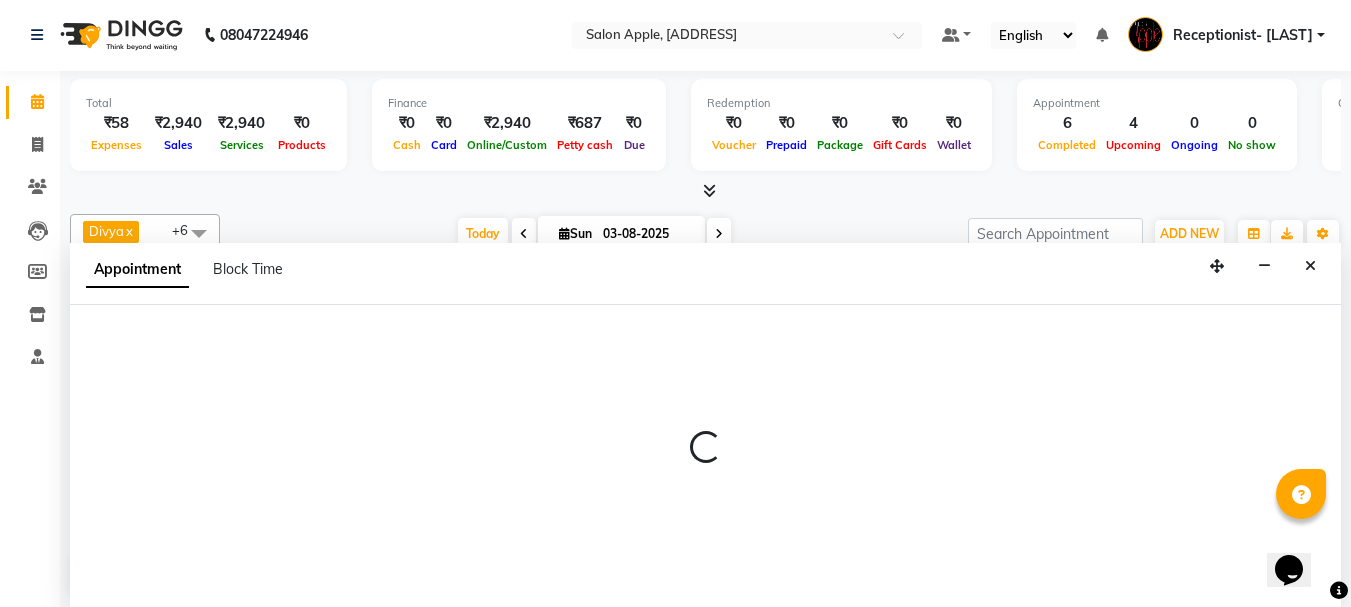 select on "tentative" 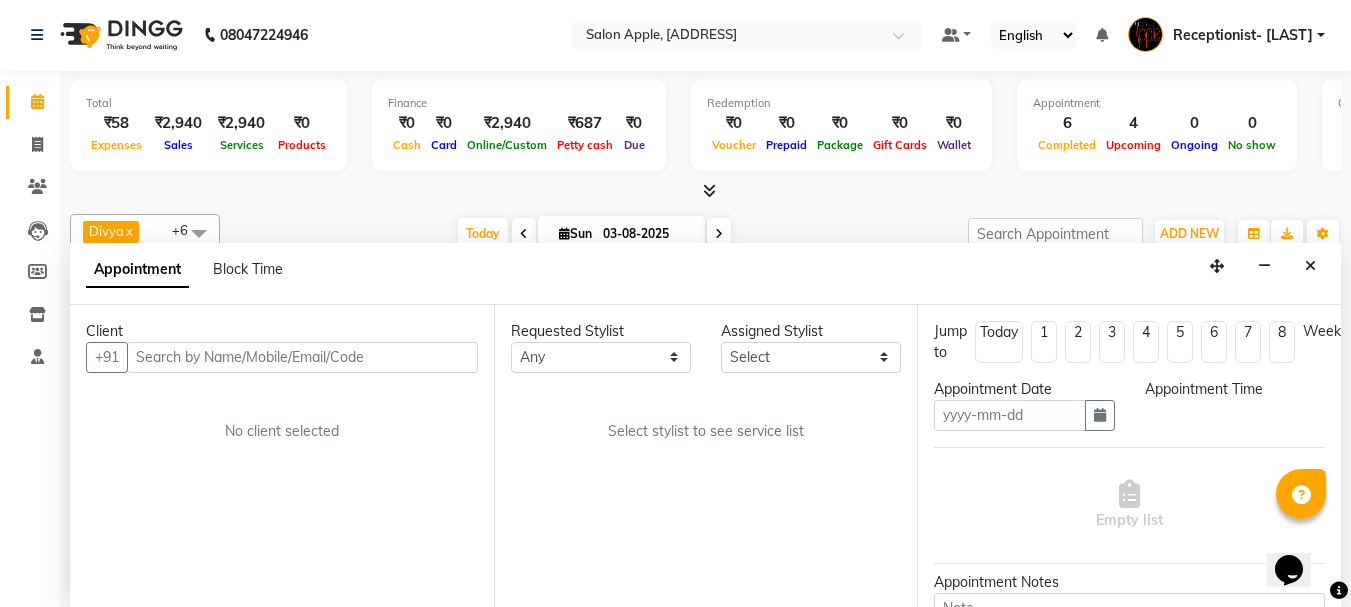 type on "03-08-2025" 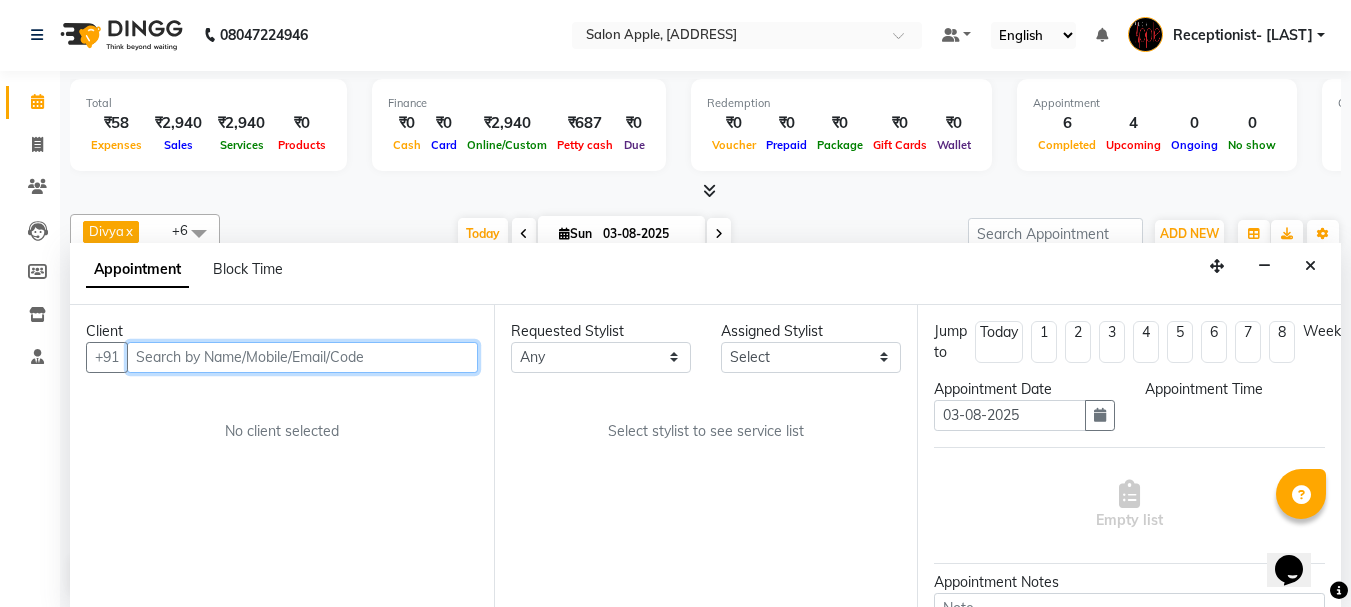select on "900" 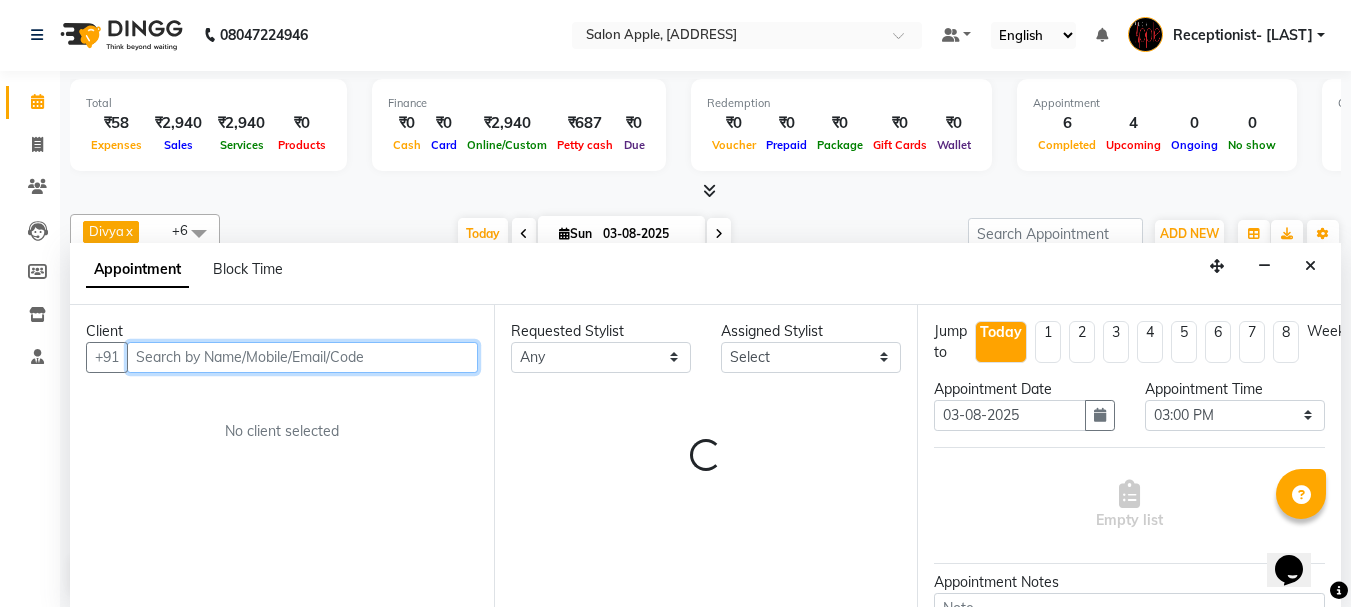 select on "50336" 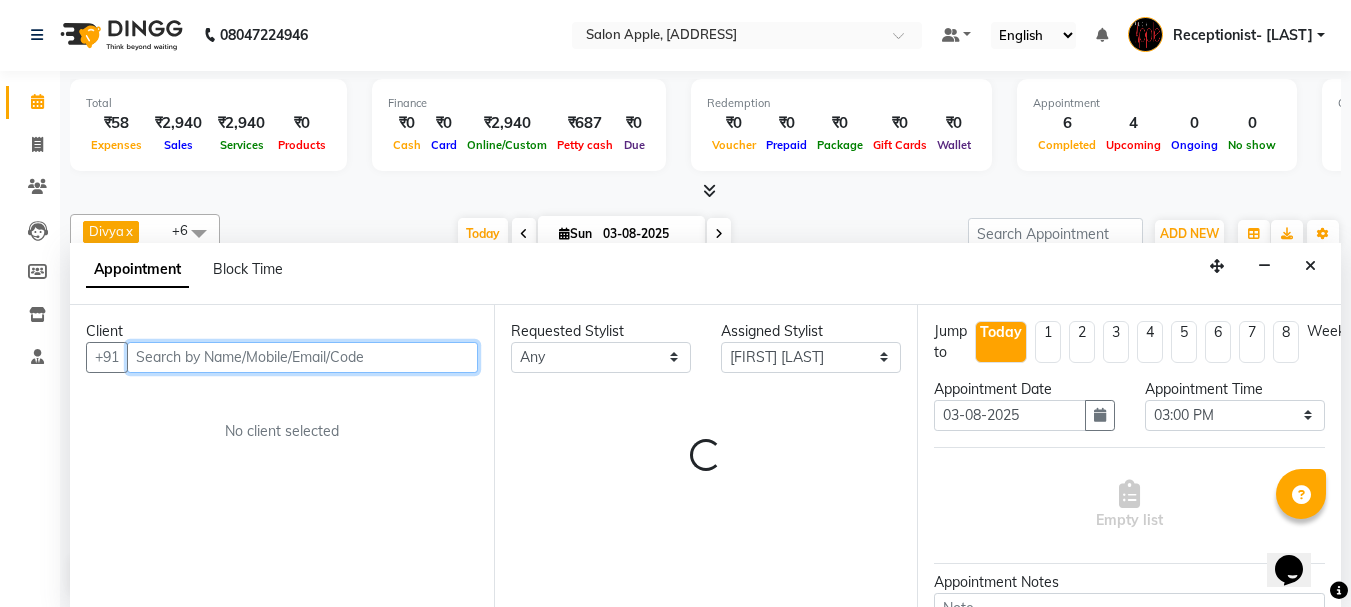 scroll, scrollTop: 313, scrollLeft: 0, axis: vertical 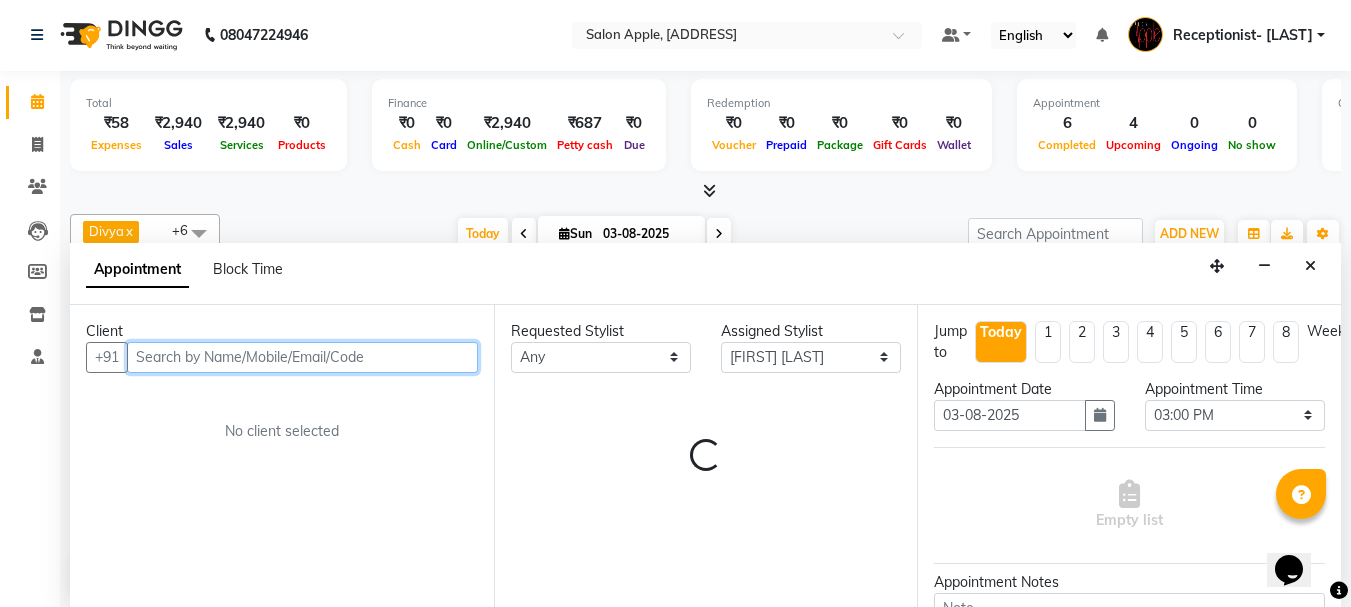 select on "712" 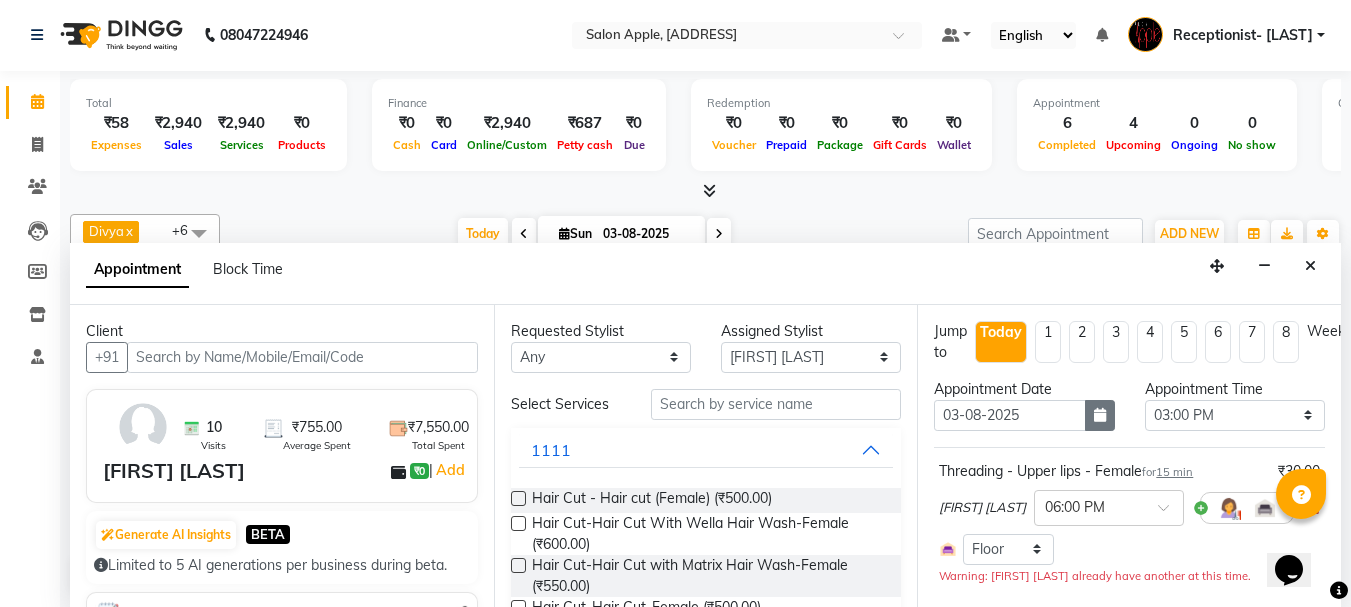 click at bounding box center (1100, 415) 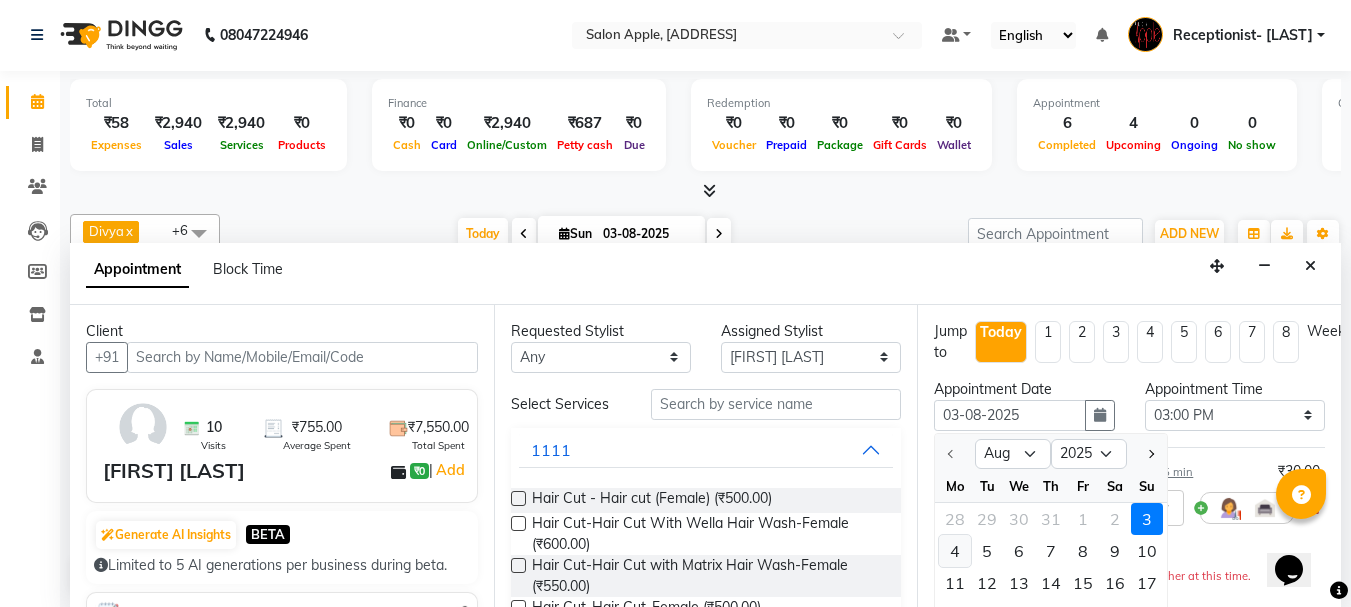 click on "4" at bounding box center [955, 551] 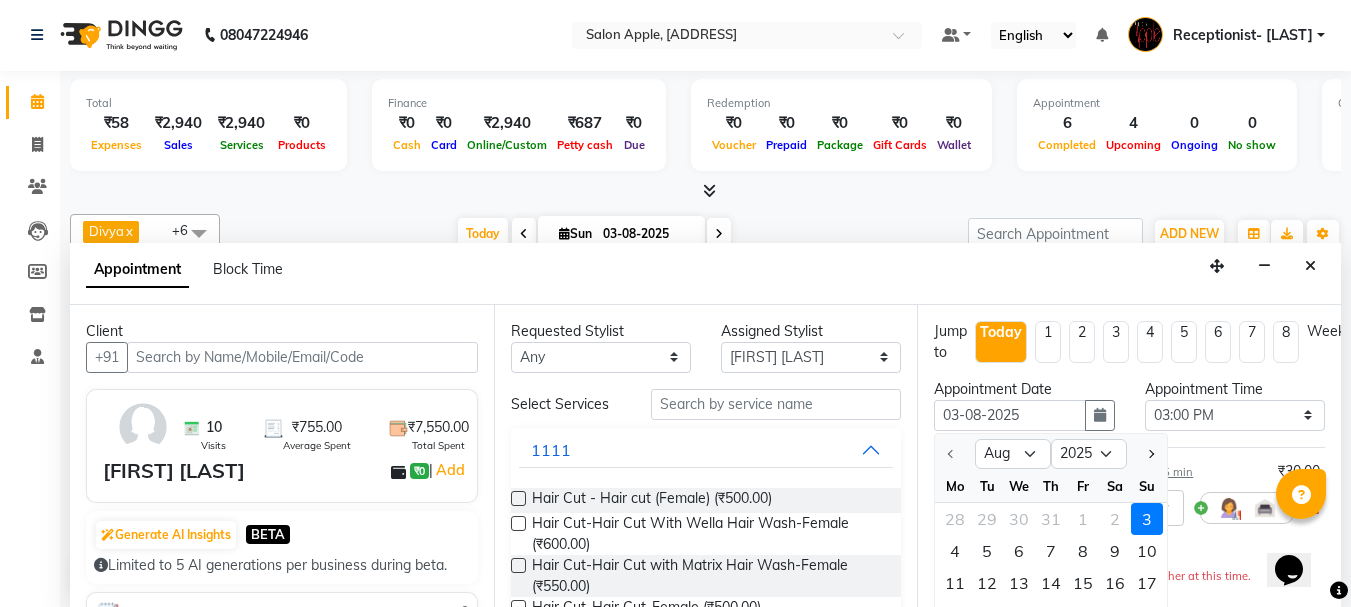 type on "04-08-2025" 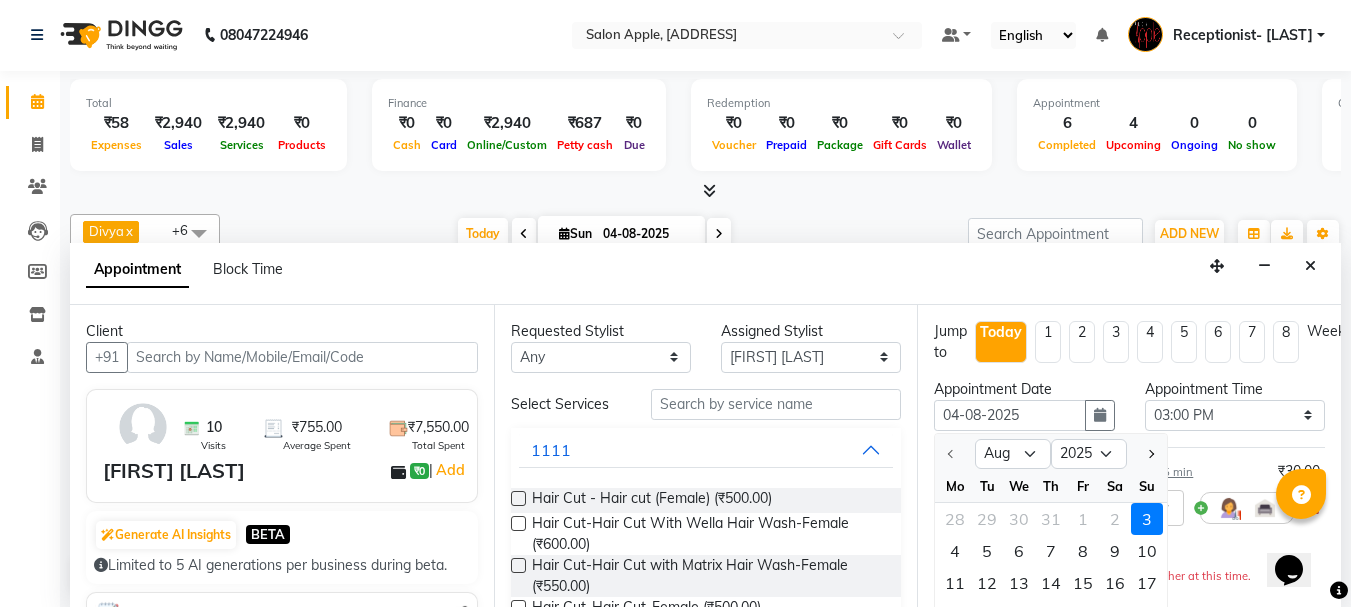 scroll, scrollTop: 0, scrollLeft: 0, axis: both 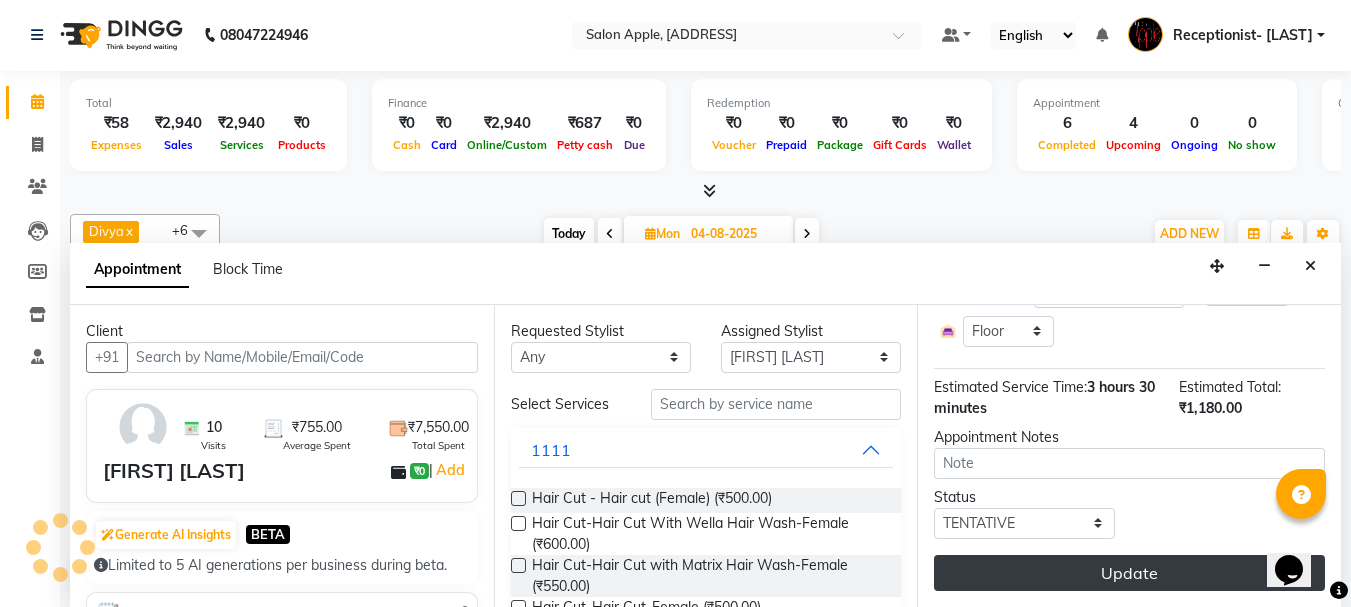 drag, startPoint x: 1018, startPoint y: 561, endPoint x: 983, endPoint y: 558, distance: 35.128338 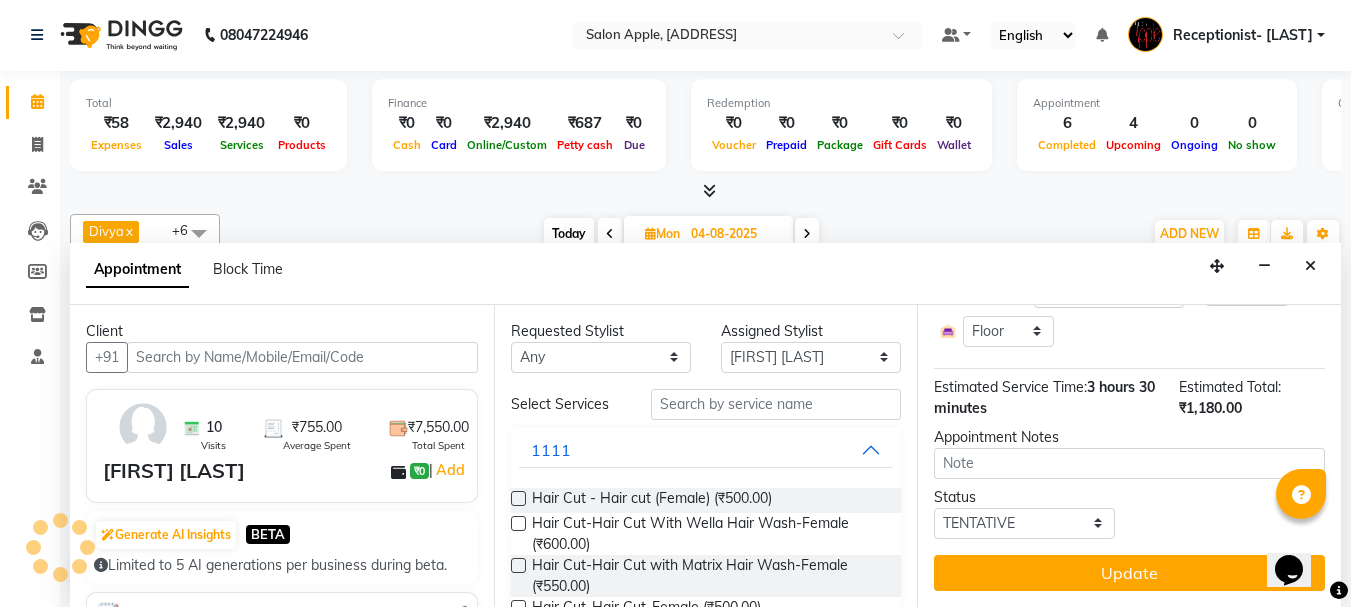 click on "Update" at bounding box center [1129, 573] 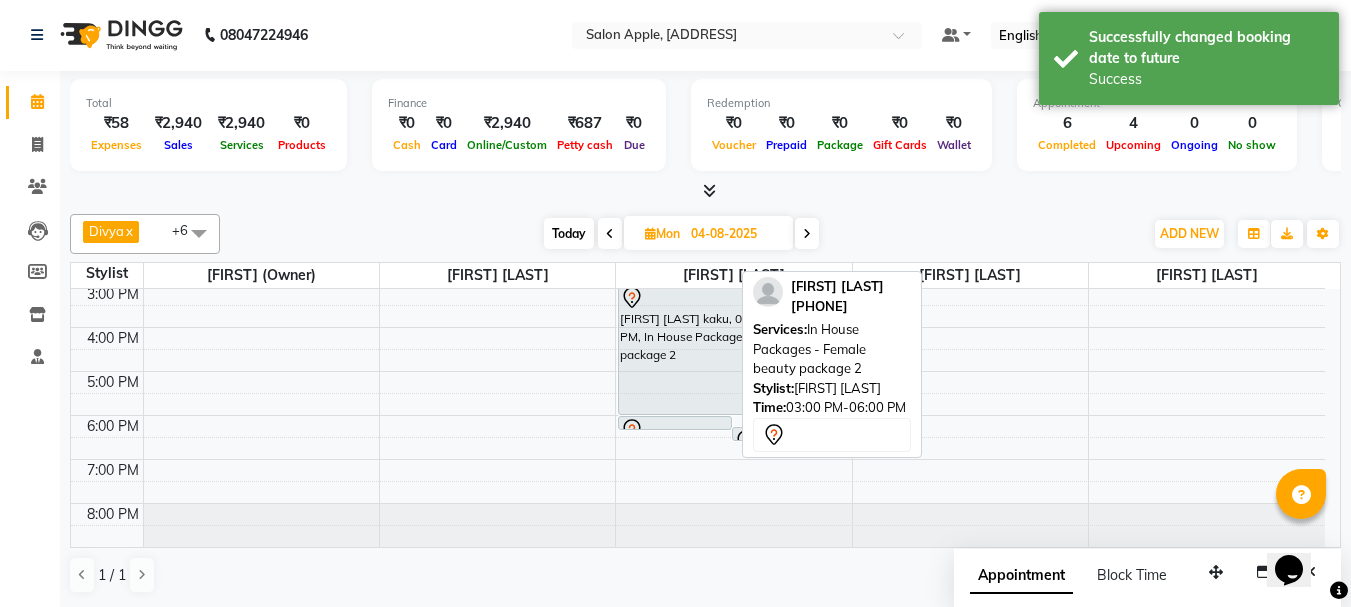 scroll, scrollTop: 0, scrollLeft: 0, axis: both 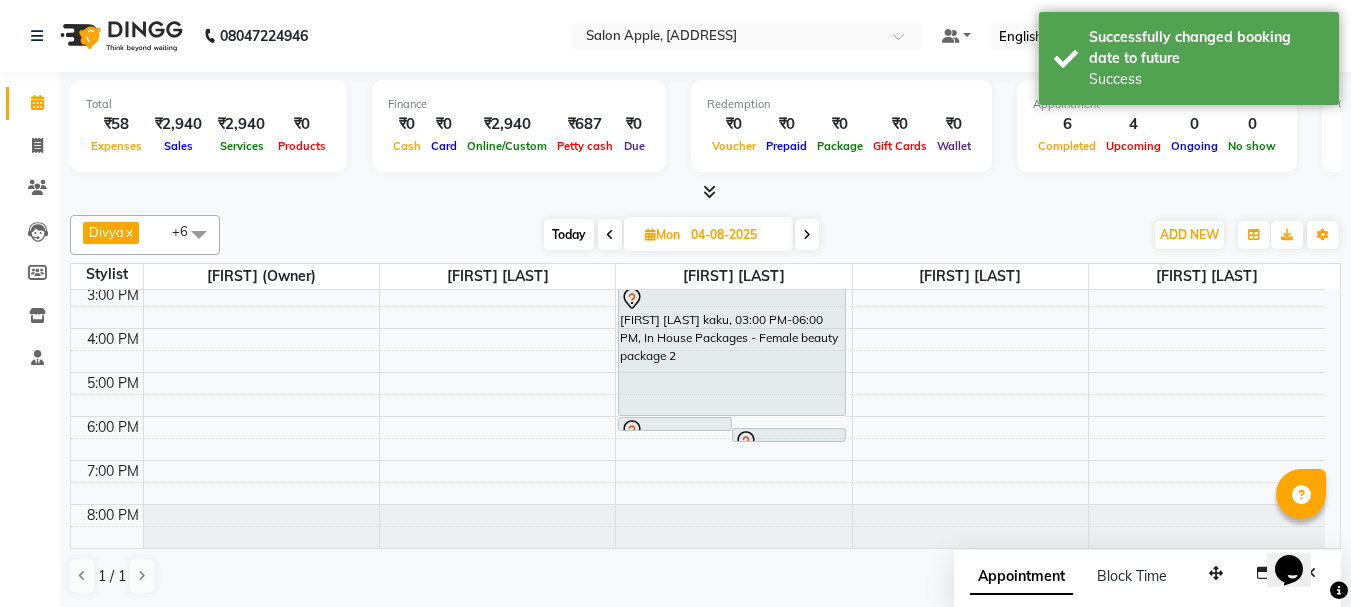 click on "Today" at bounding box center (569, 234) 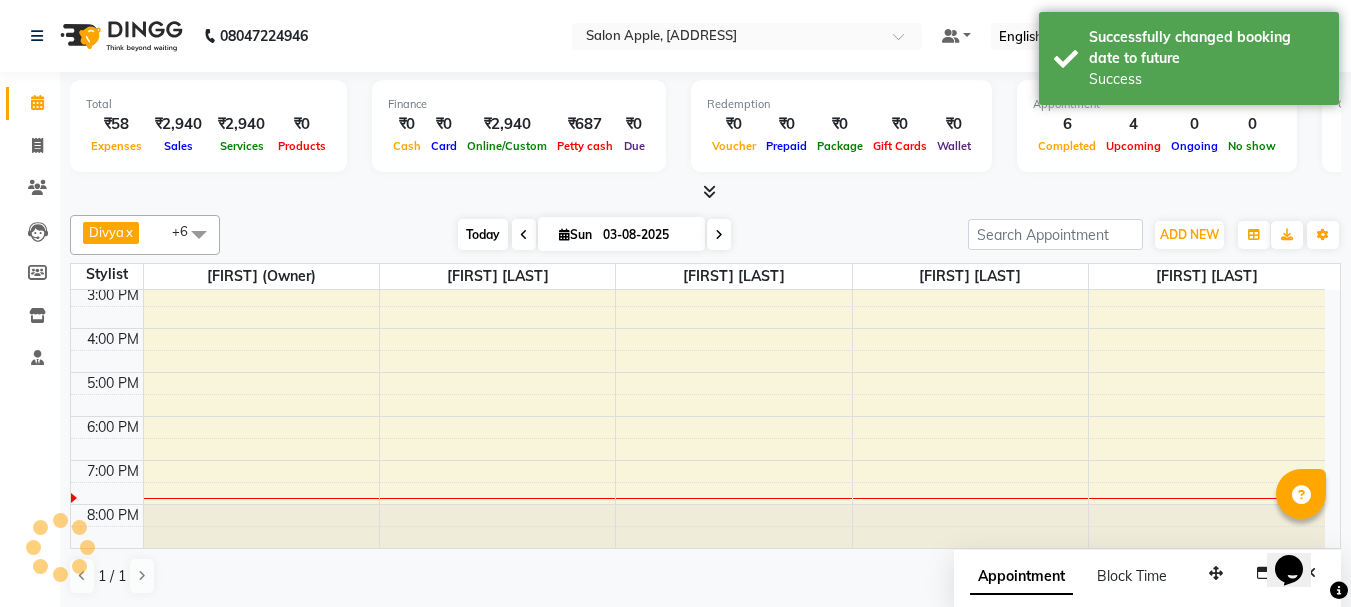 scroll, scrollTop: 313, scrollLeft: 0, axis: vertical 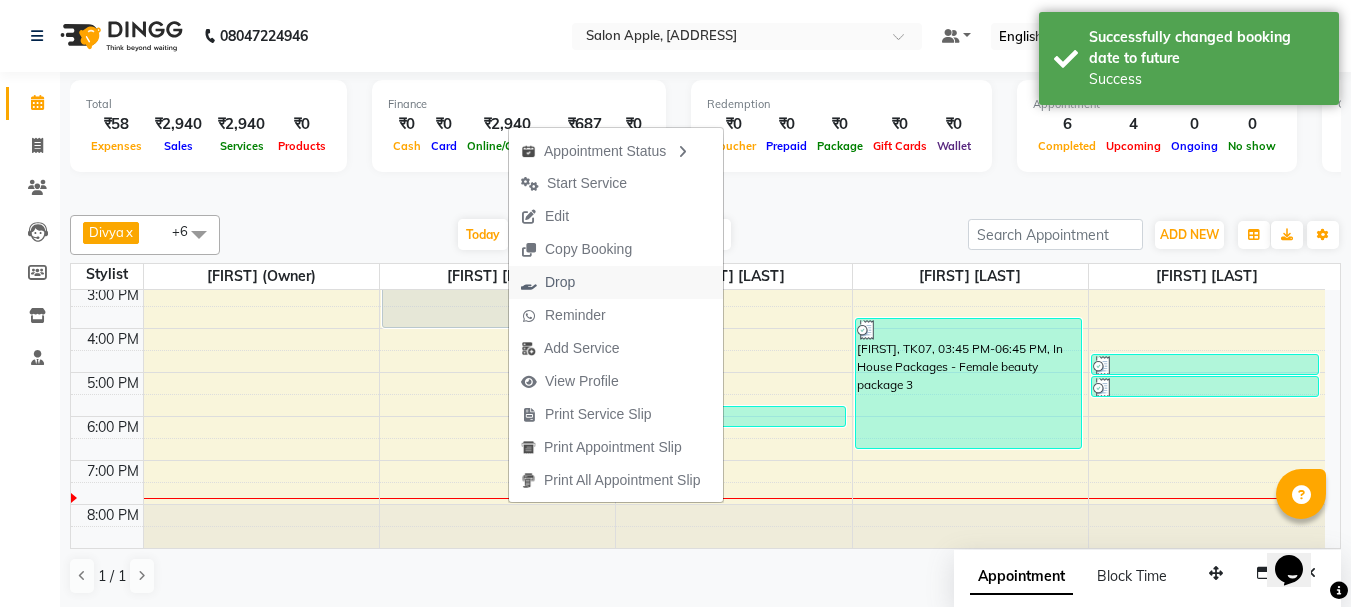 click on "Drop" at bounding box center (560, 282) 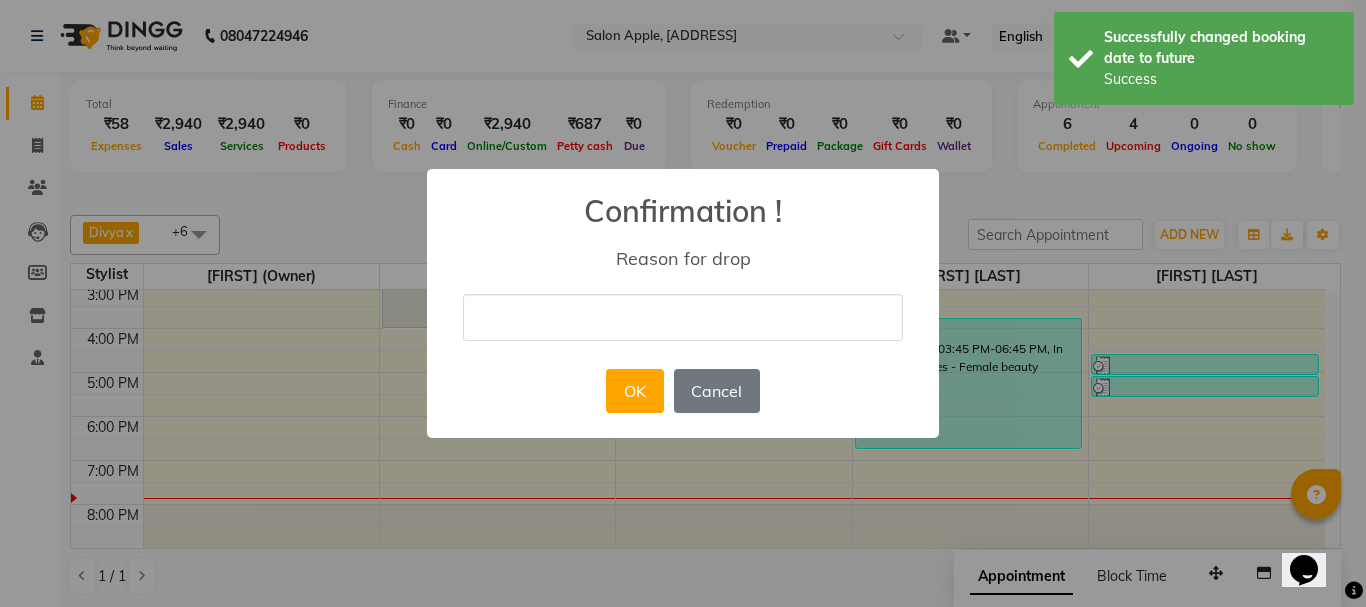 click at bounding box center [683, 317] 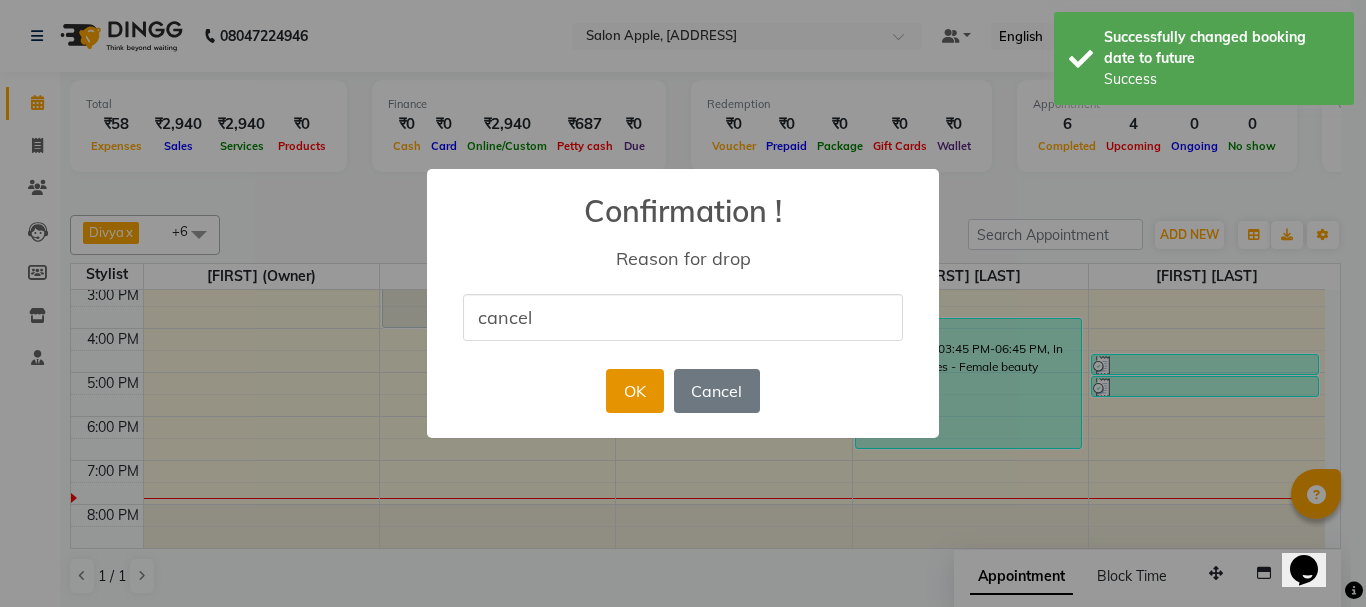click on "OK" at bounding box center (634, 391) 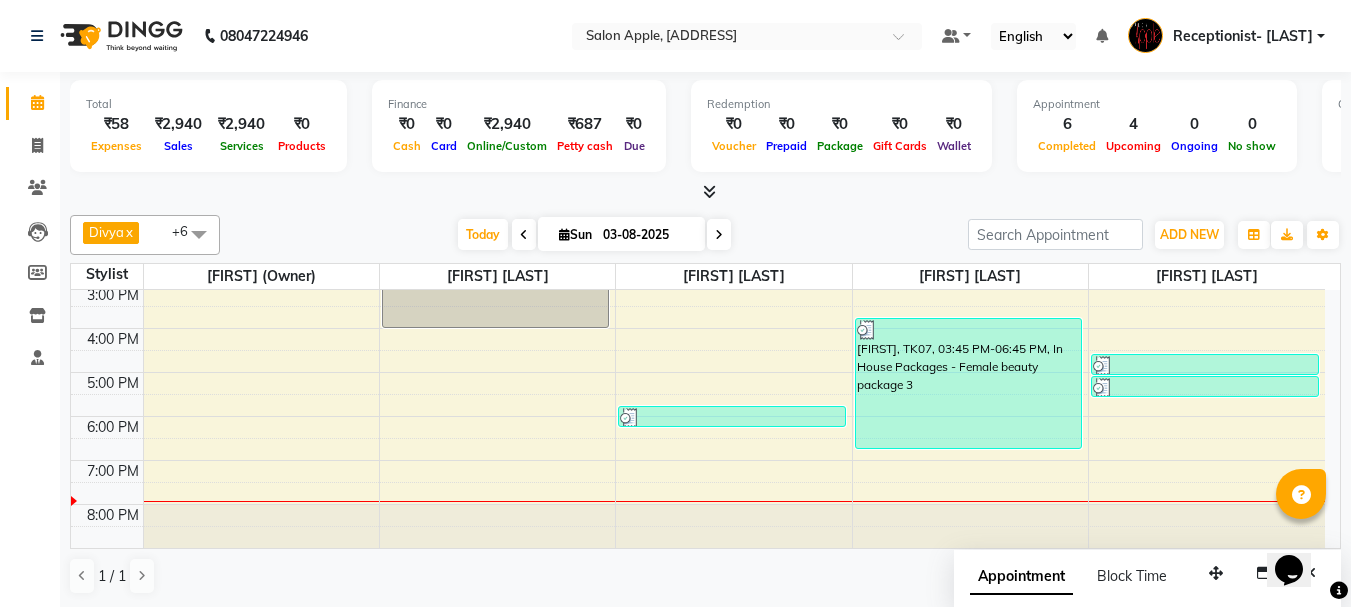 click at bounding box center (709, 191) 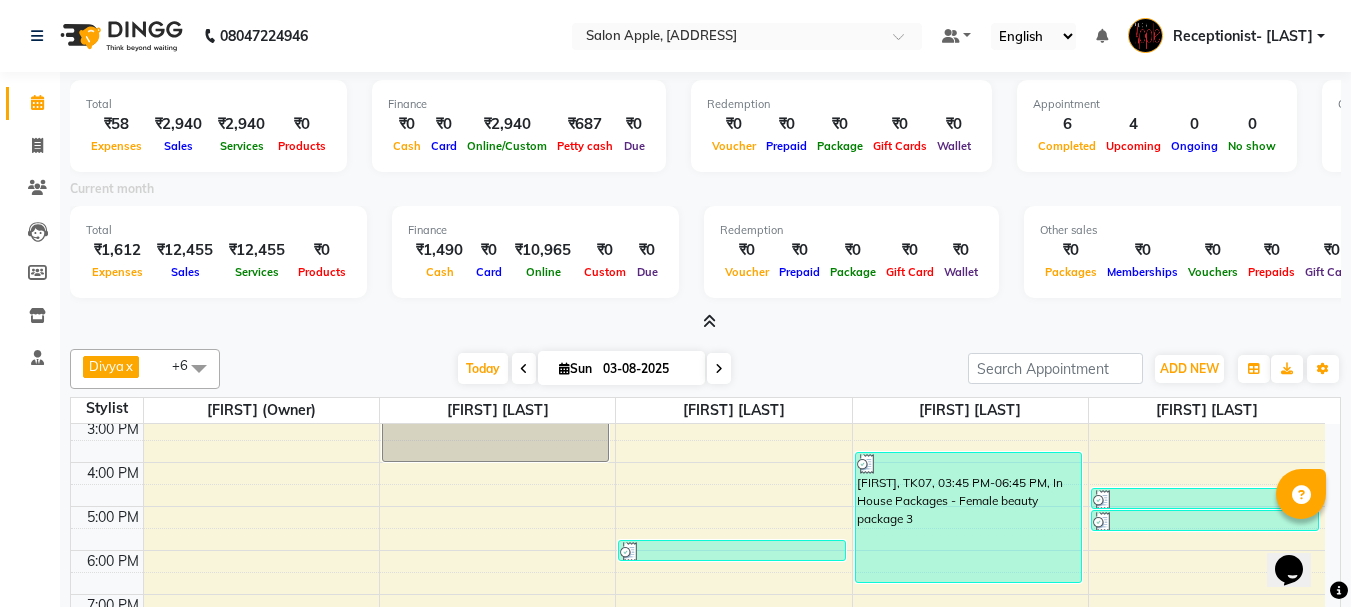 click at bounding box center [709, 321] 